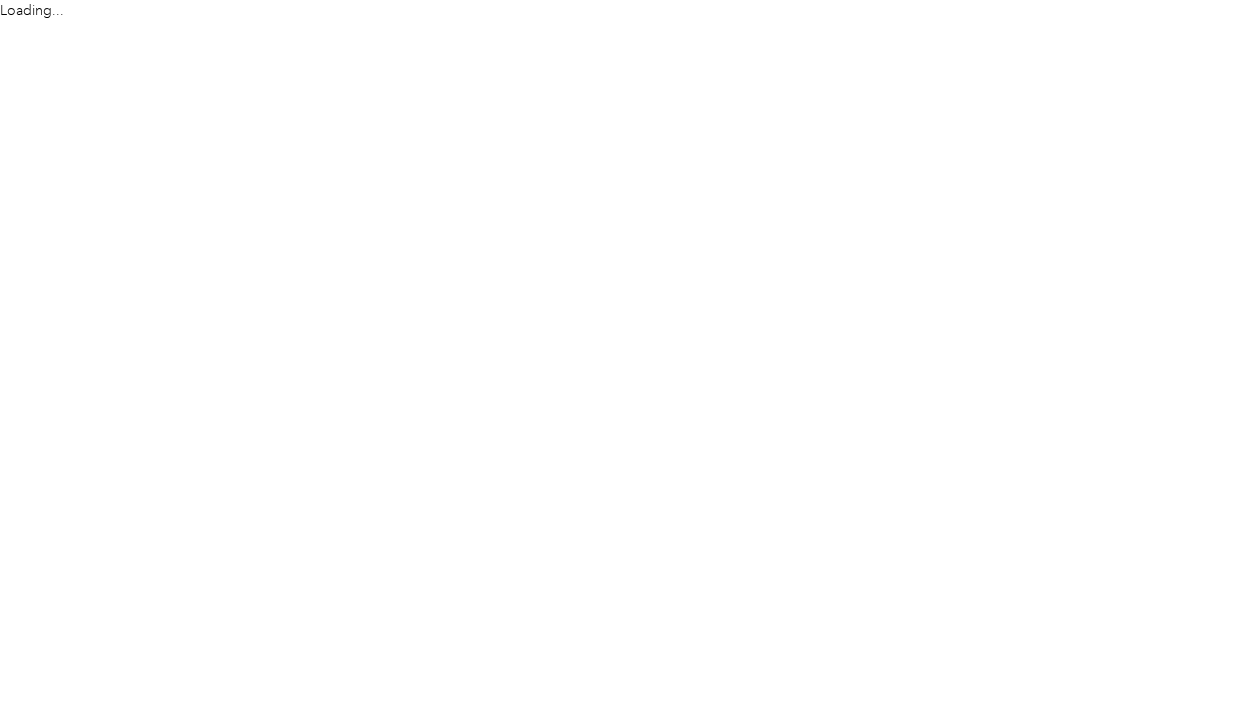 scroll, scrollTop: 0, scrollLeft: 0, axis: both 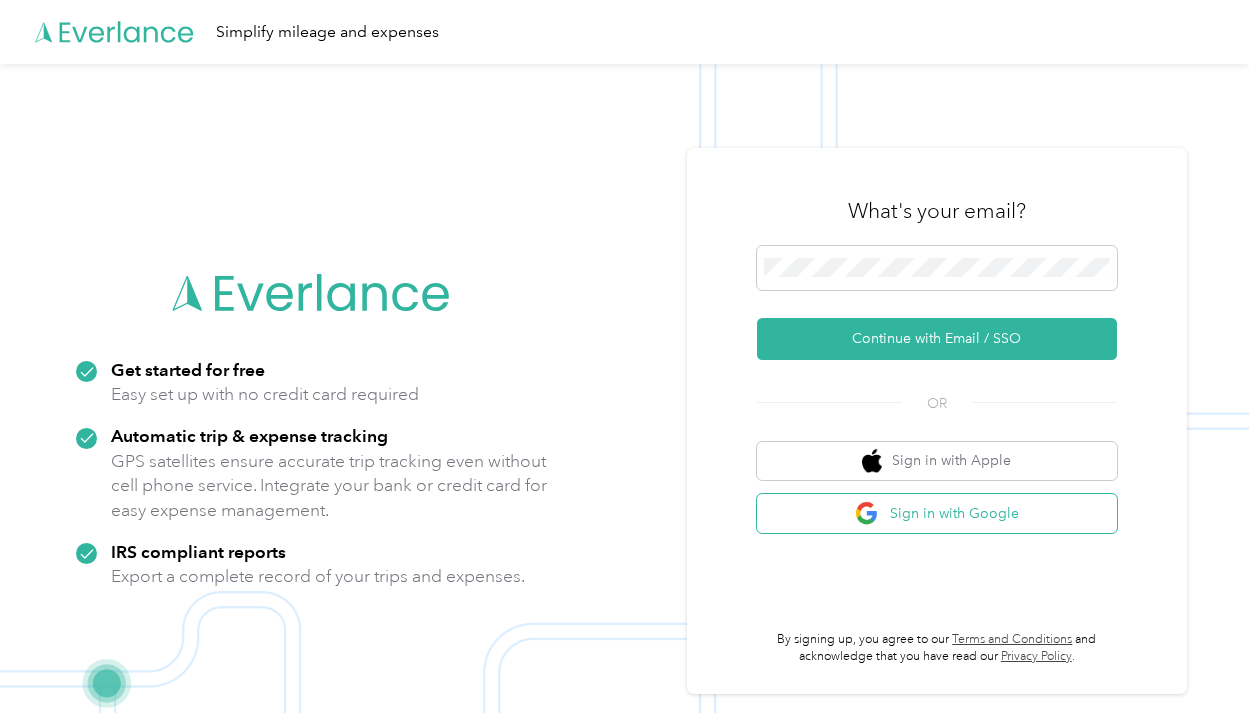 click on "Sign in with Google" at bounding box center (937, 513) 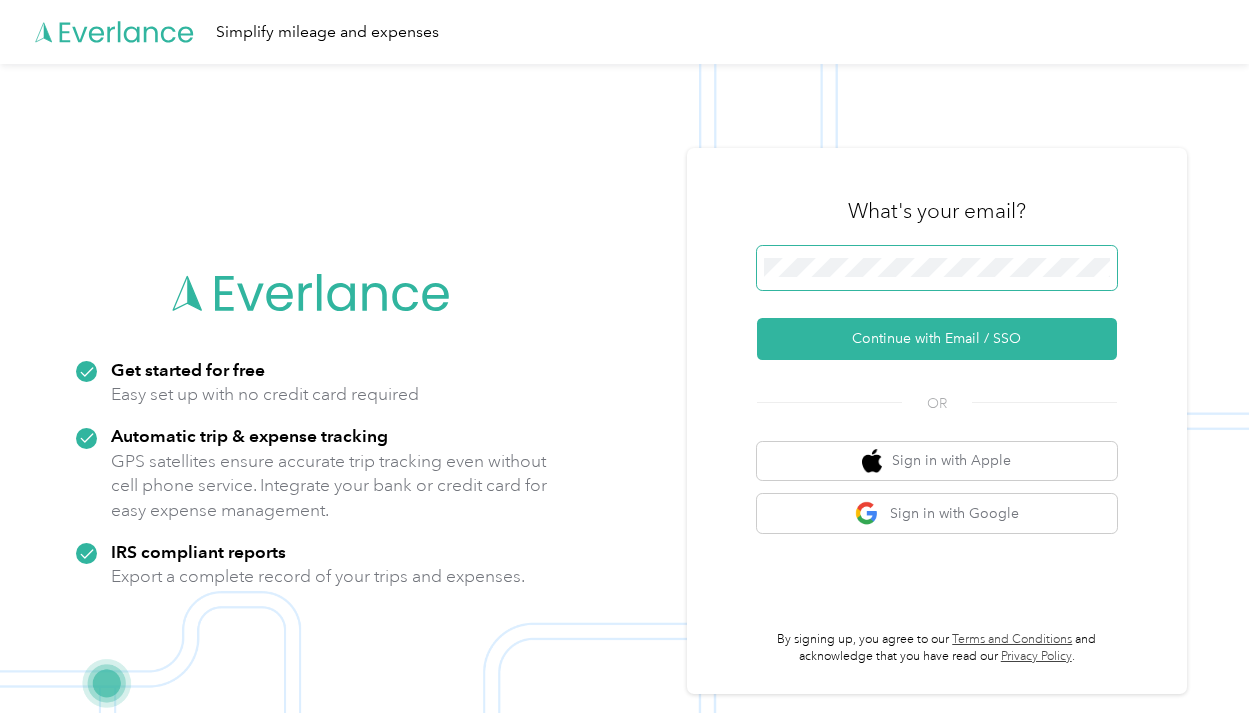 click at bounding box center [937, 268] 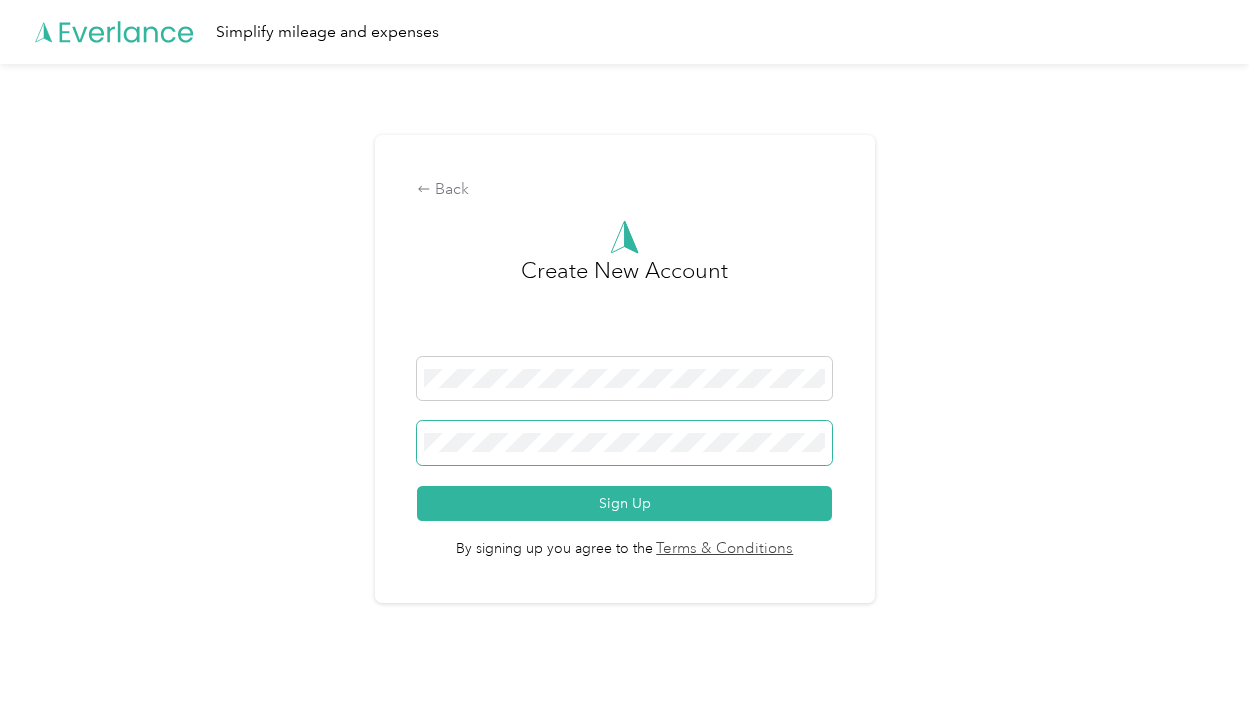 click on "Sign Up" at bounding box center (624, 503) 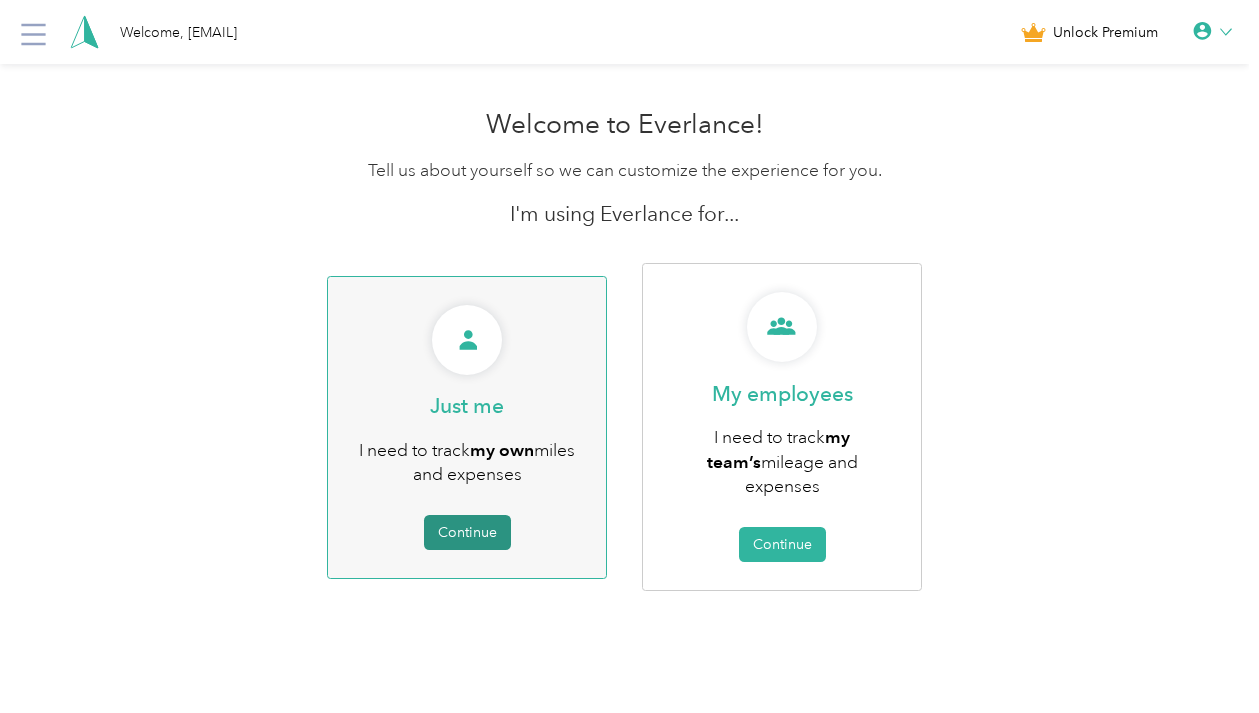 click on "Continue" at bounding box center [467, 532] 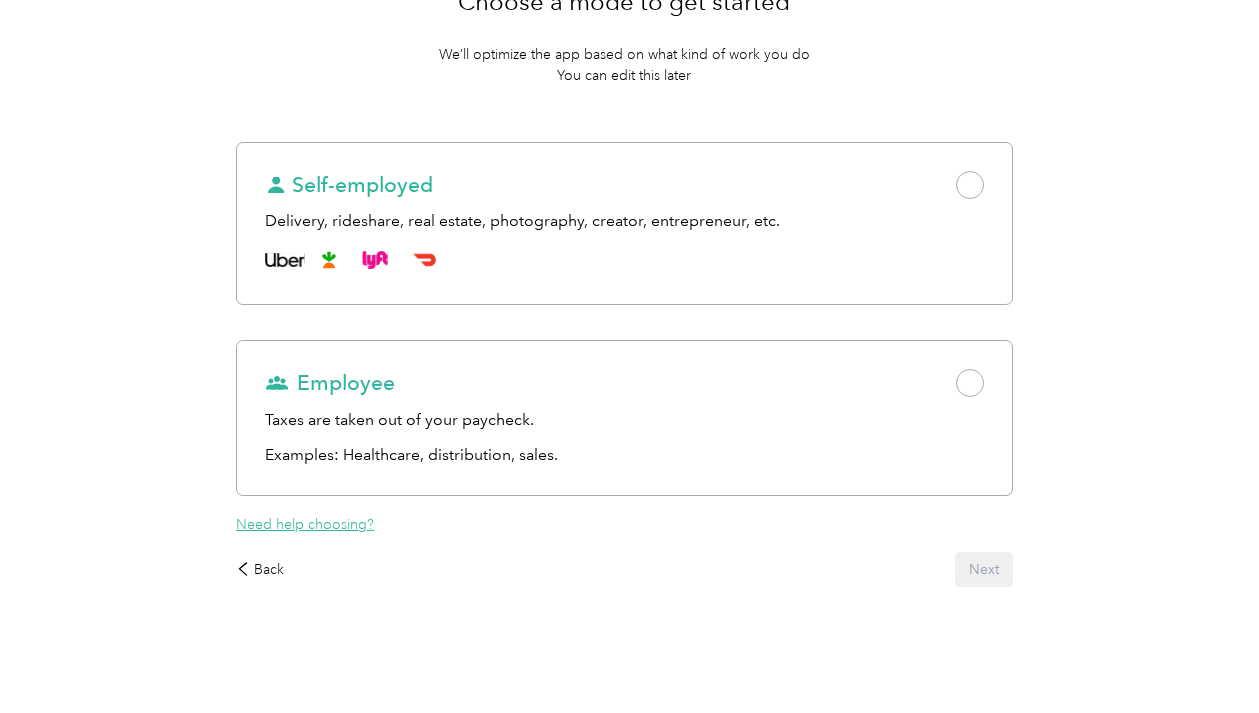 scroll, scrollTop: 223, scrollLeft: 0, axis: vertical 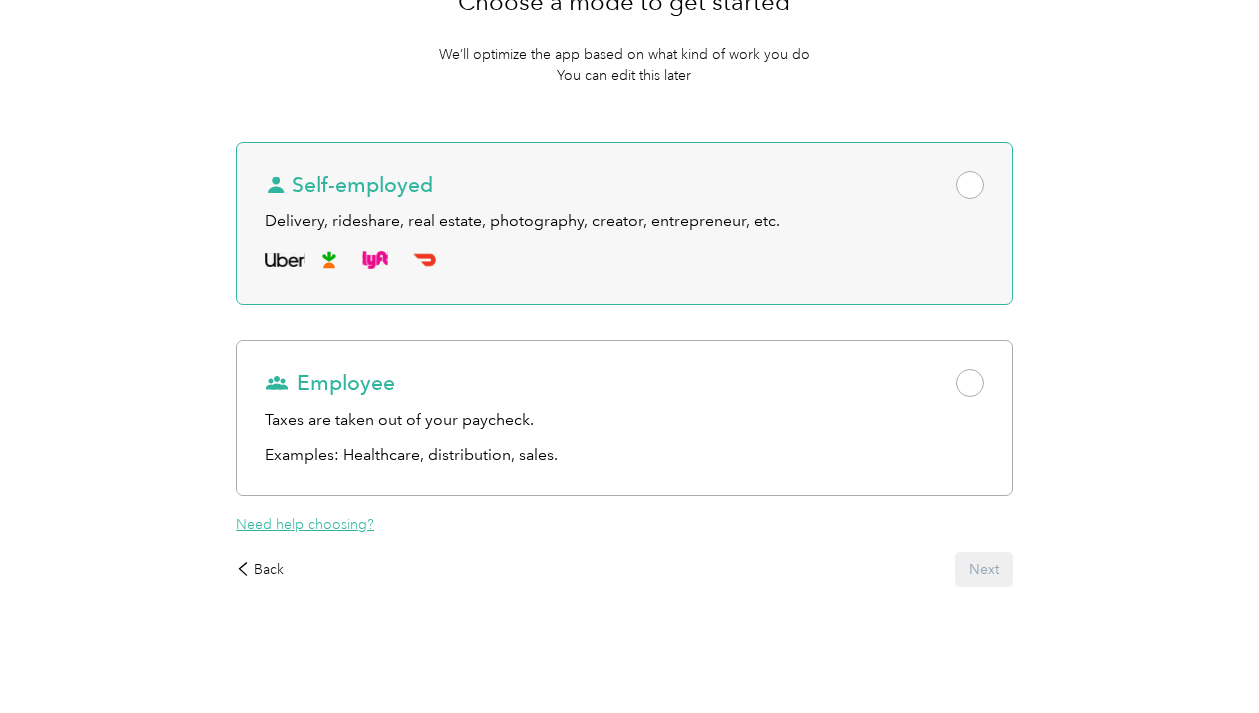 click on "Delivery, rideshare, real estate, photography, creator, entrepreneur, etc." at bounding box center (624, 221) 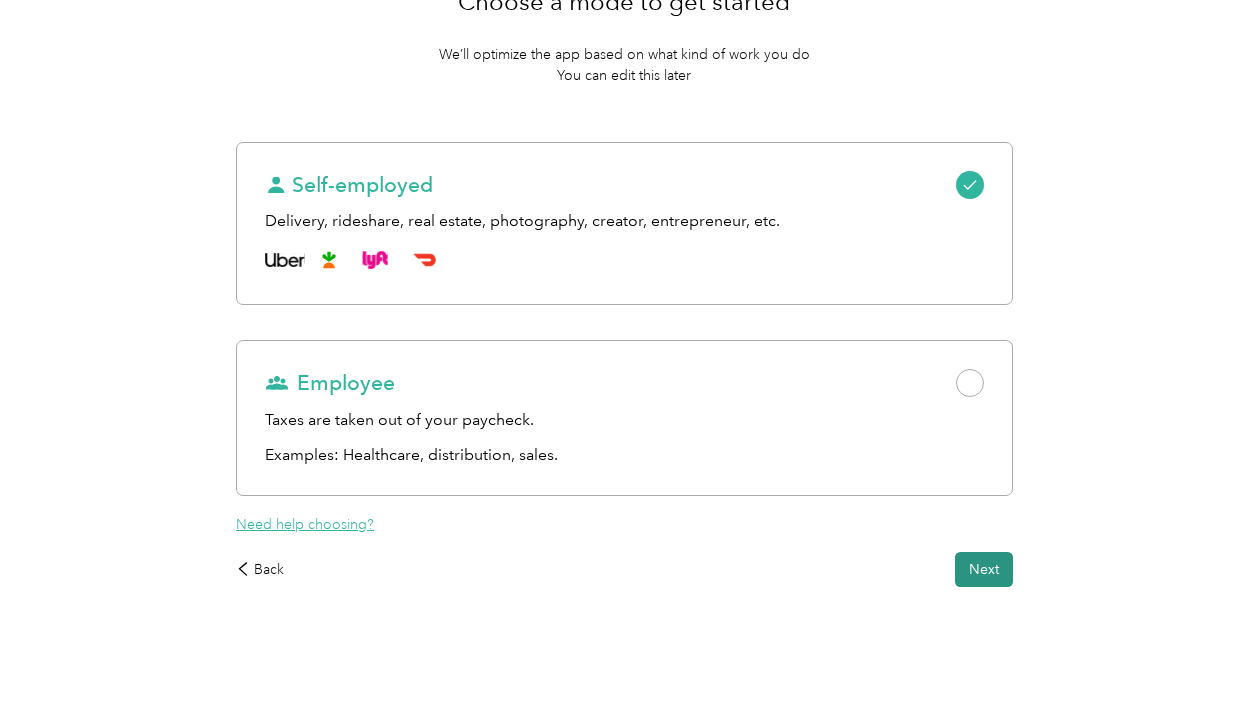 click on "Next" at bounding box center (984, 569) 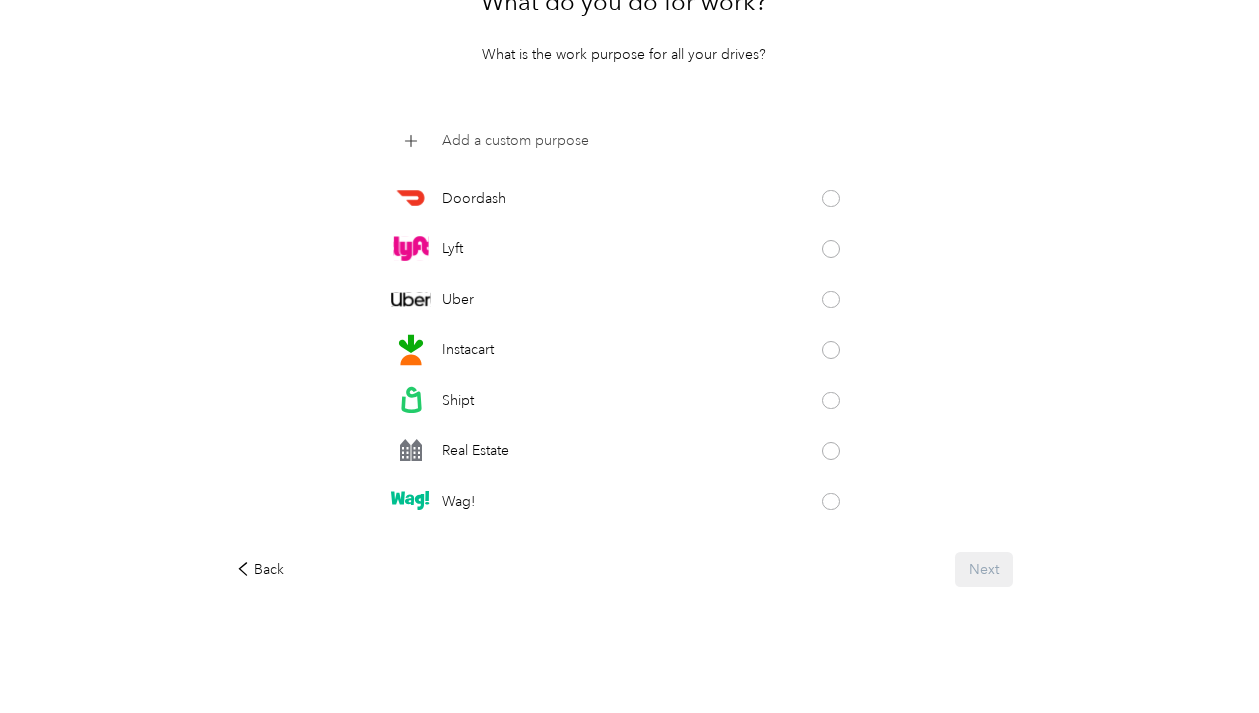 click on "Add a custom purpose" at bounding box center [624, 141] 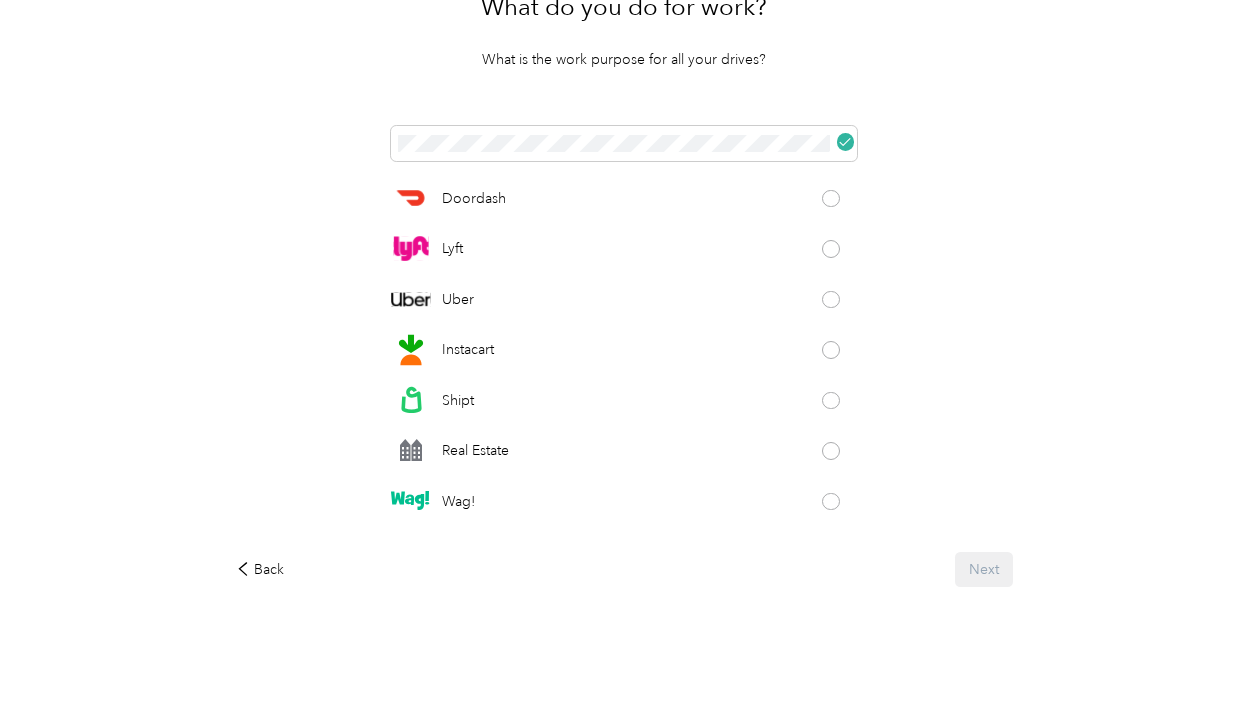 click on "Doordash Lyft Uber Instacart Shipt   Real Estate Wag! Taskrabbit Grubhub Favor Amazon Flex GoPuff Postmates Thumbtack Consultant Insurance Physician Airbnb Wonolo Coaching Photography Creative Food Services Religious Services Tax Pro Trucking Tutoring" at bounding box center (624, 330) 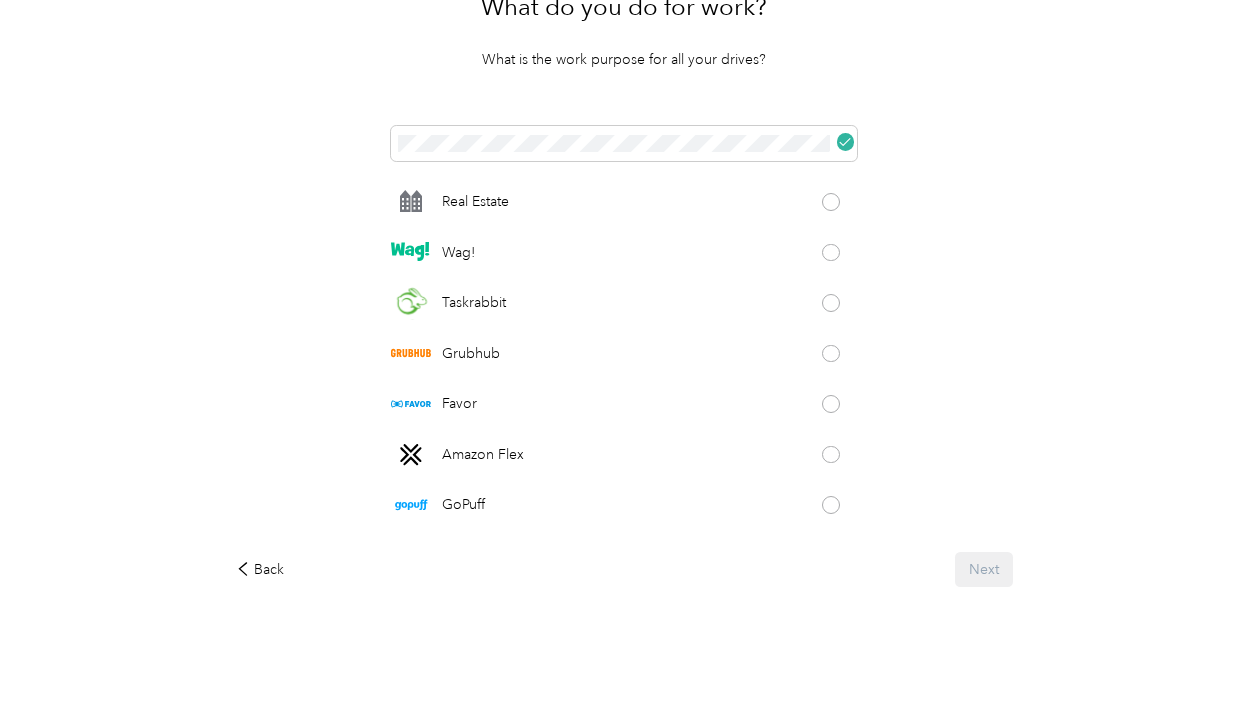 scroll, scrollTop: 54, scrollLeft: 0, axis: vertical 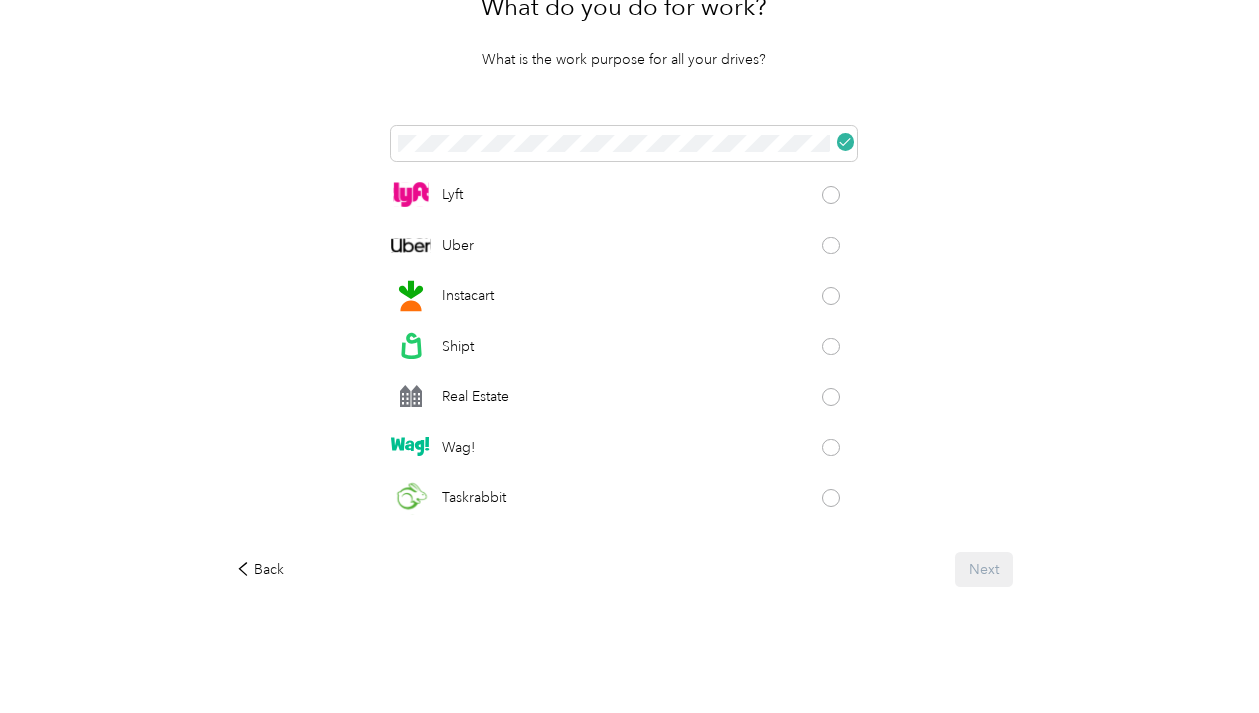 click on "Back Next" at bounding box center [624, 569] 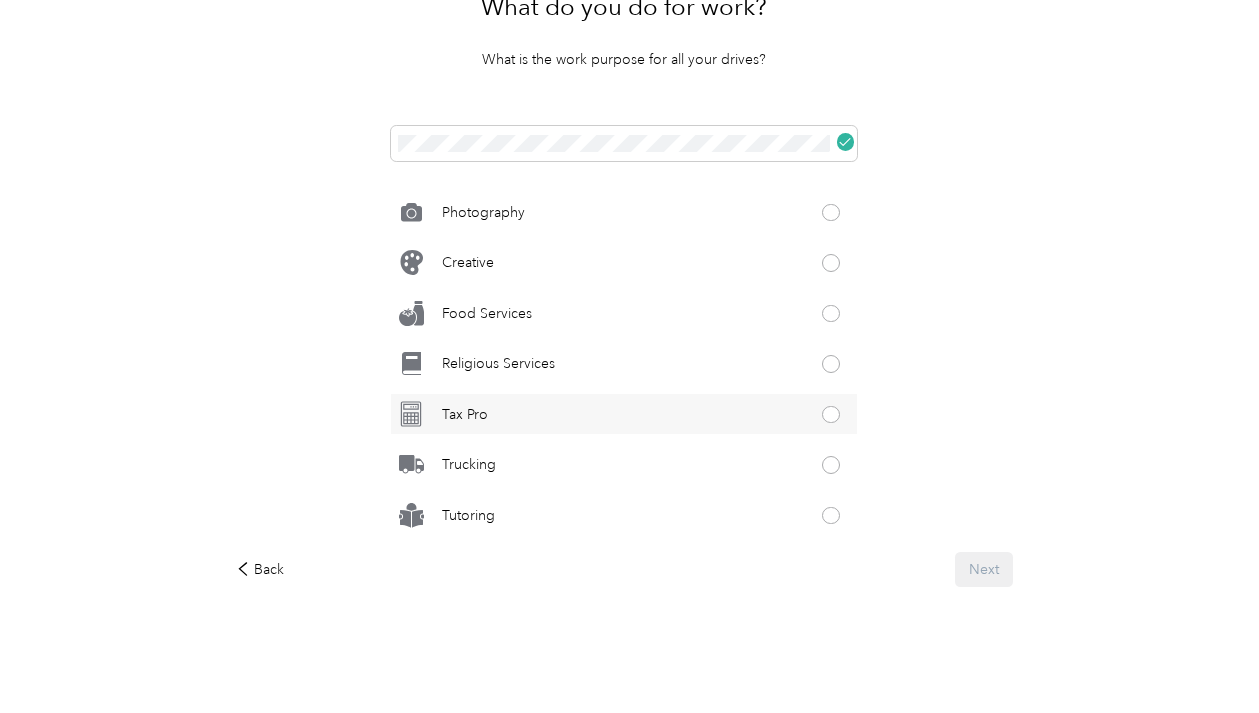 scroll, scrollTop: 996, scrollLeft: 0, axis: vertical 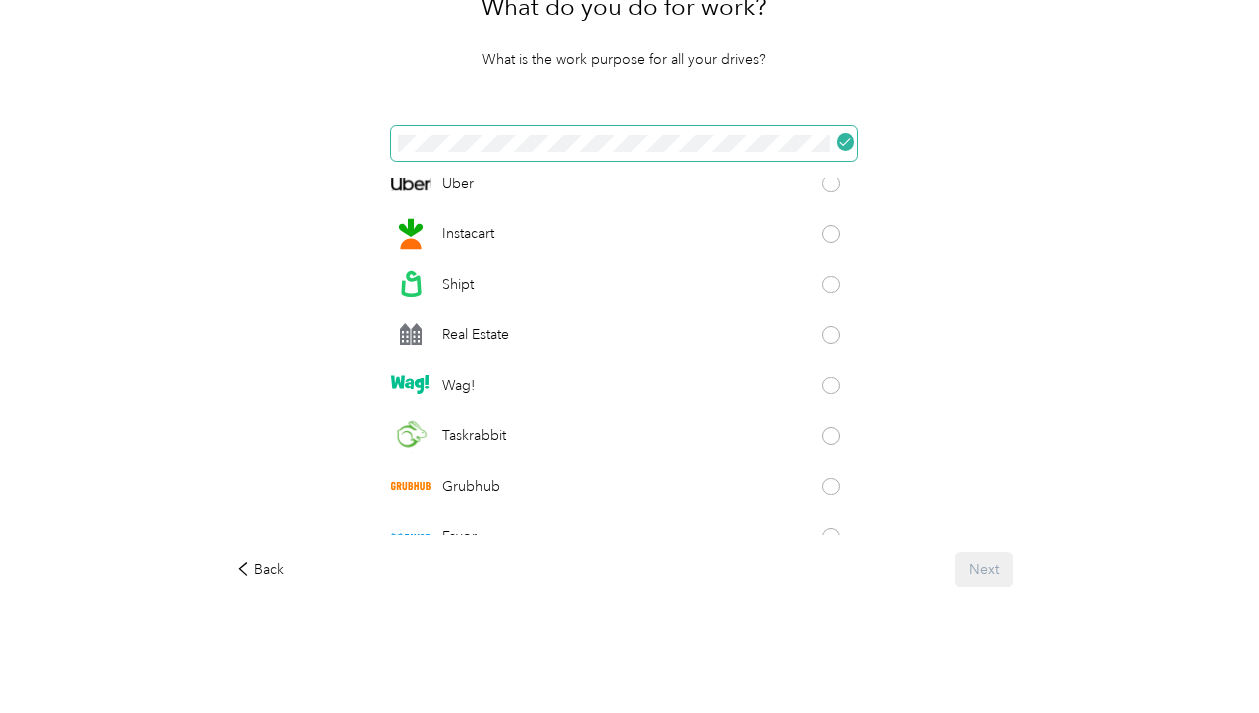 click 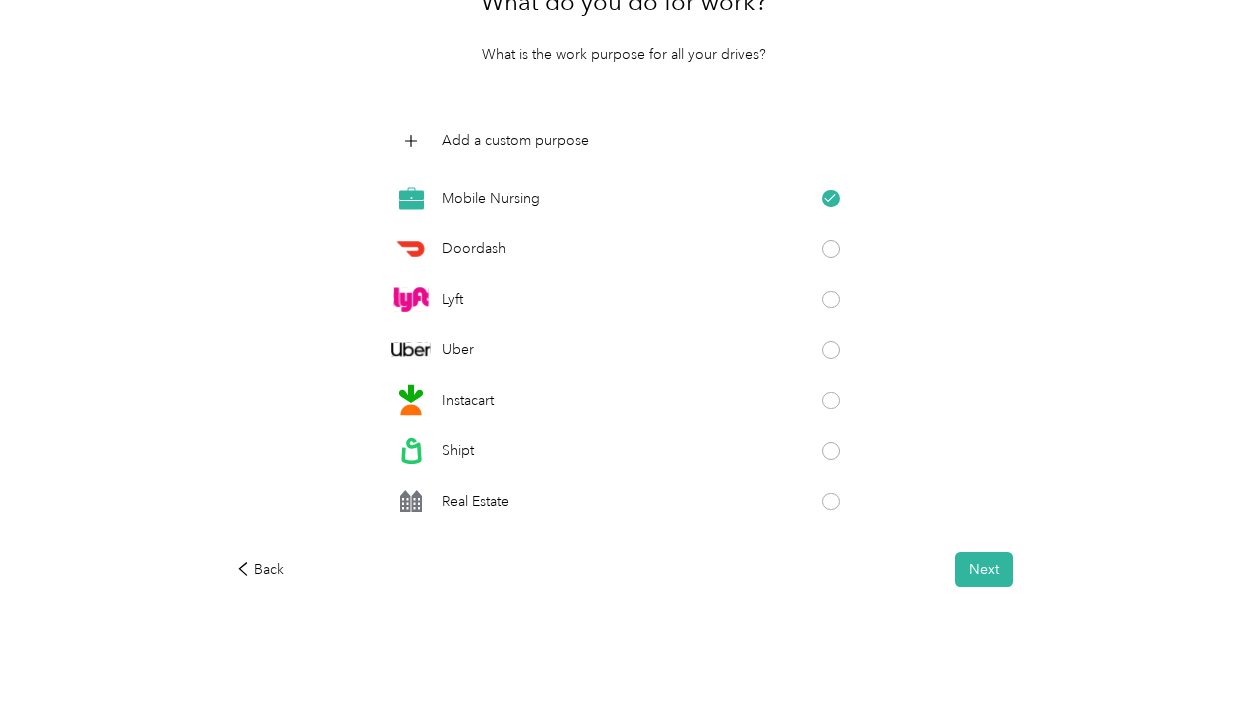 scroll, scrollTop: 0, scrollLeft: 0, axis: both 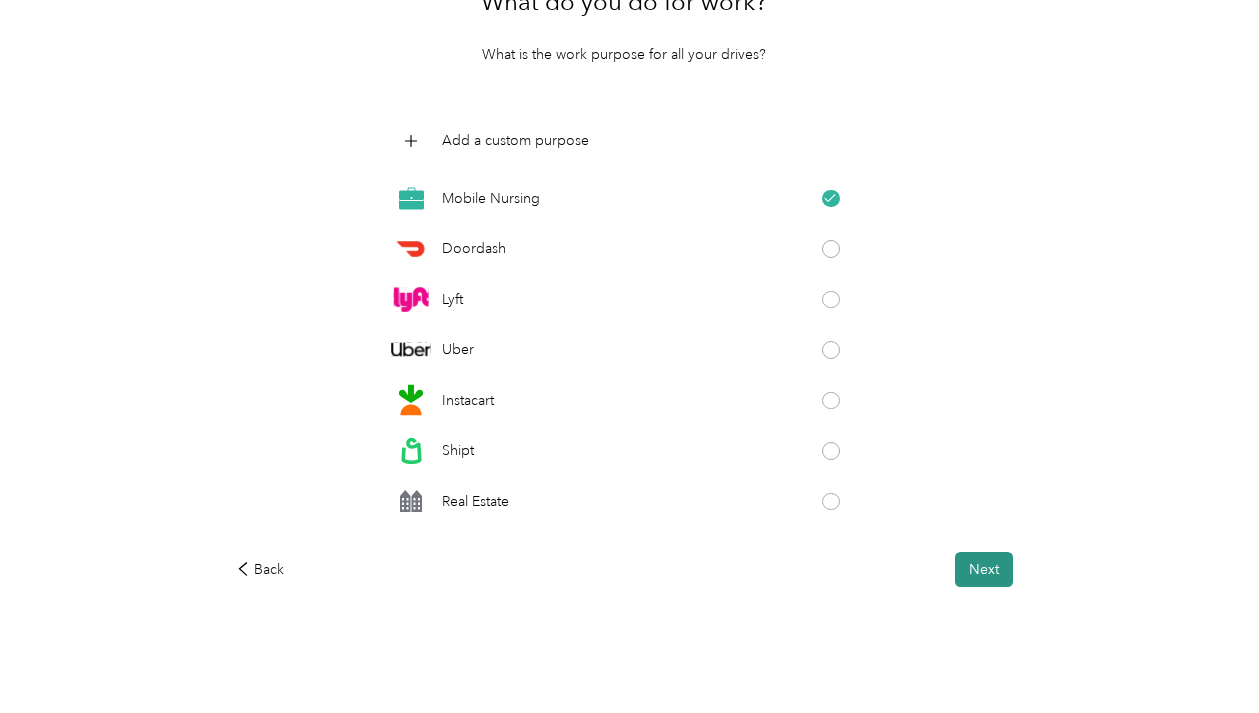 click on "Next" at bounding box center (984, 569) 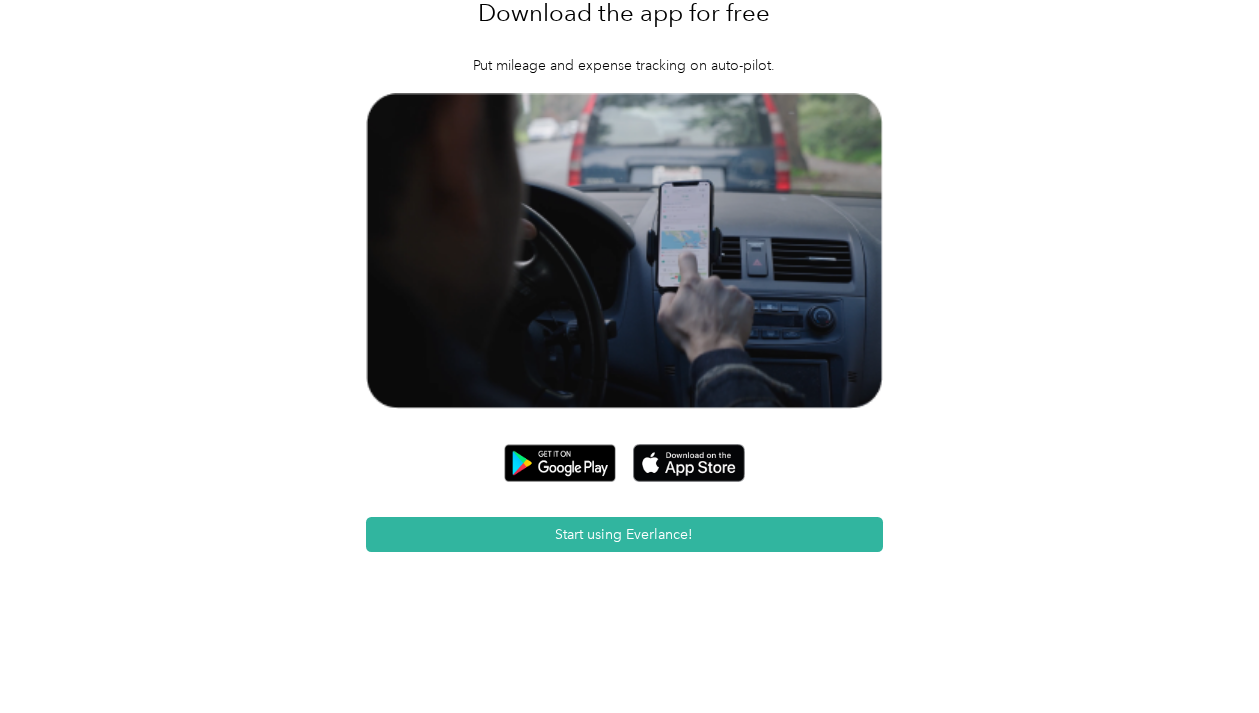 scroll, scrollTop: 0, scrollLeft: 0, axis: both 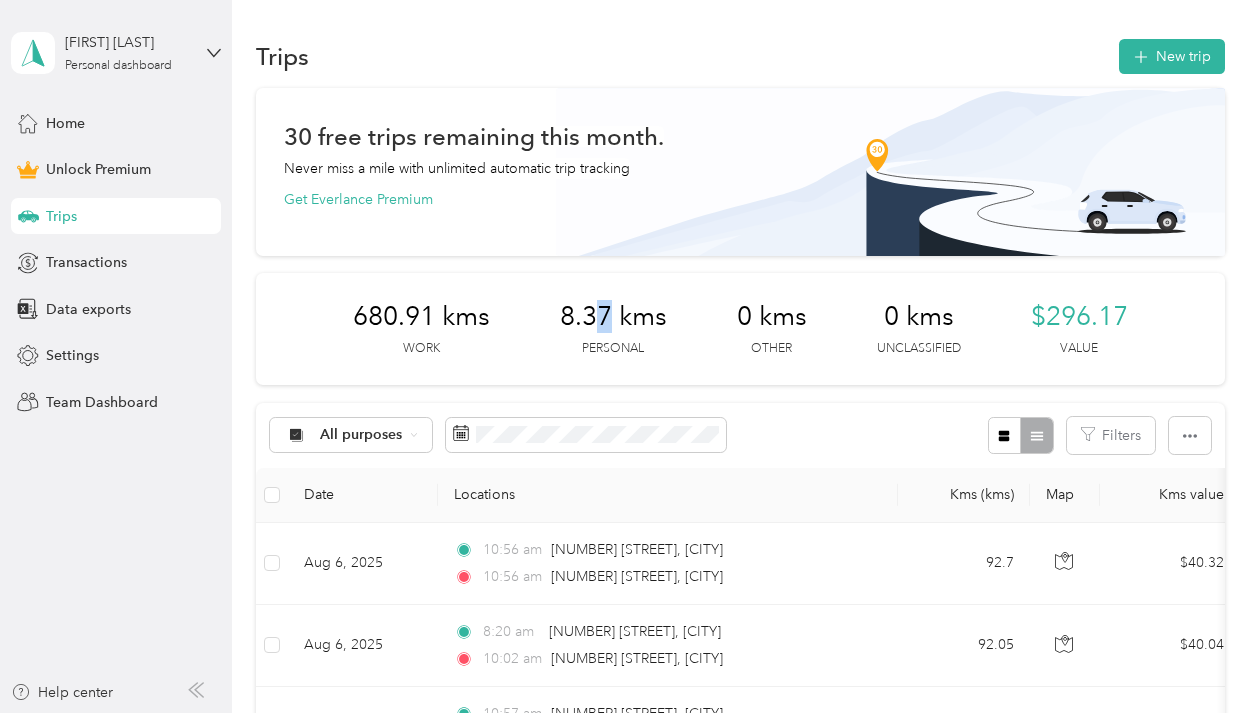 click on "8.37   kms" at bounding box center (613, 317) 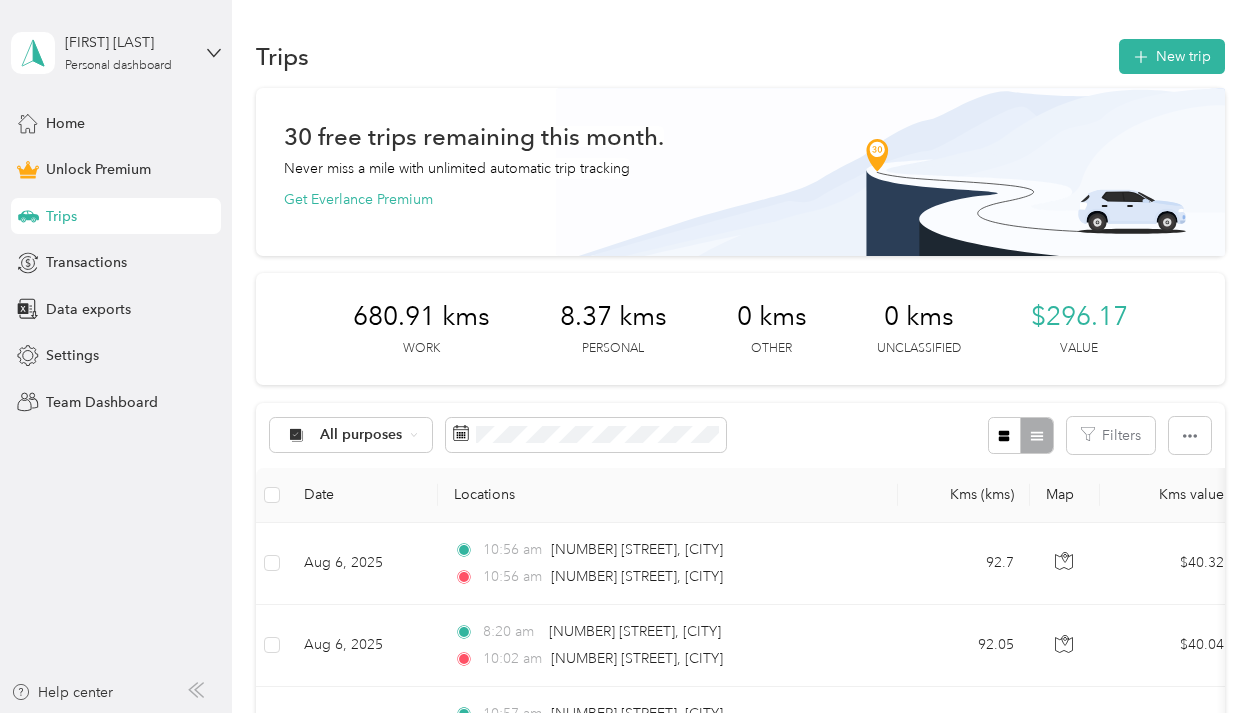 click on "680.91   kms Work 8.37   kms Personal 0   kms Other 0   kms Unclassified $296.17 Value" at bounding box center (740, 329) 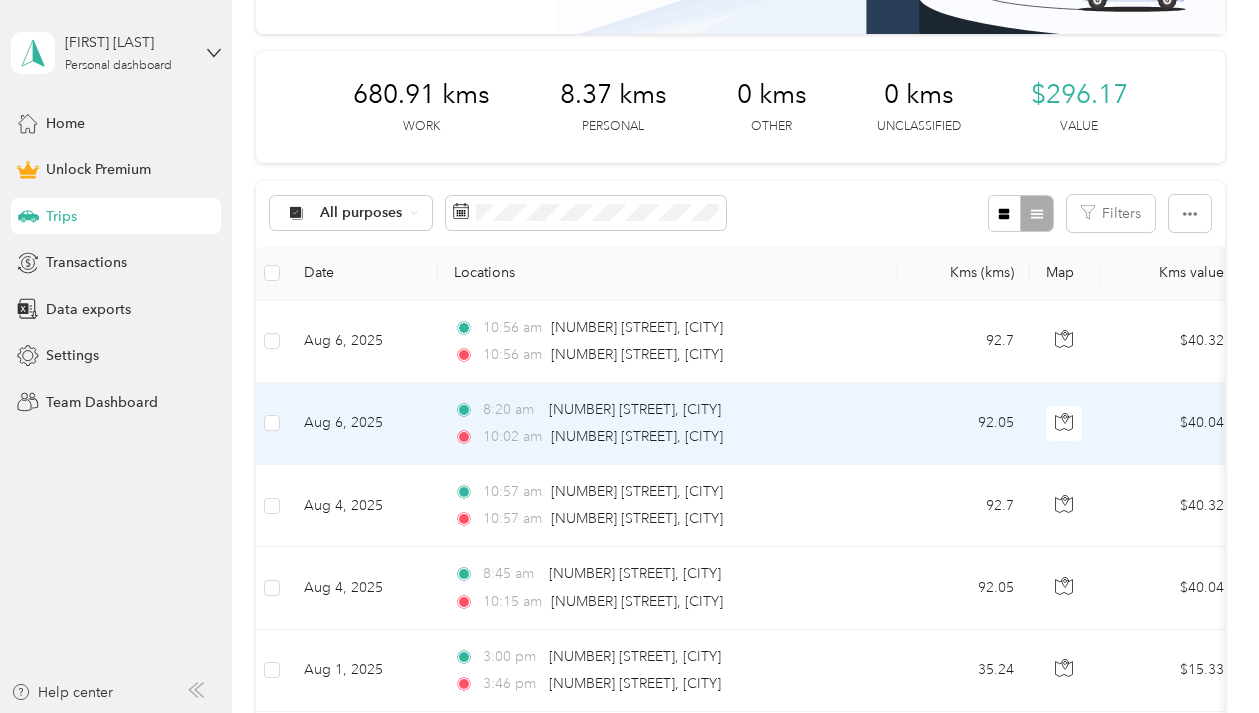 scroll, scrollTop: 182, scrollLeft: 0, axis: vertical 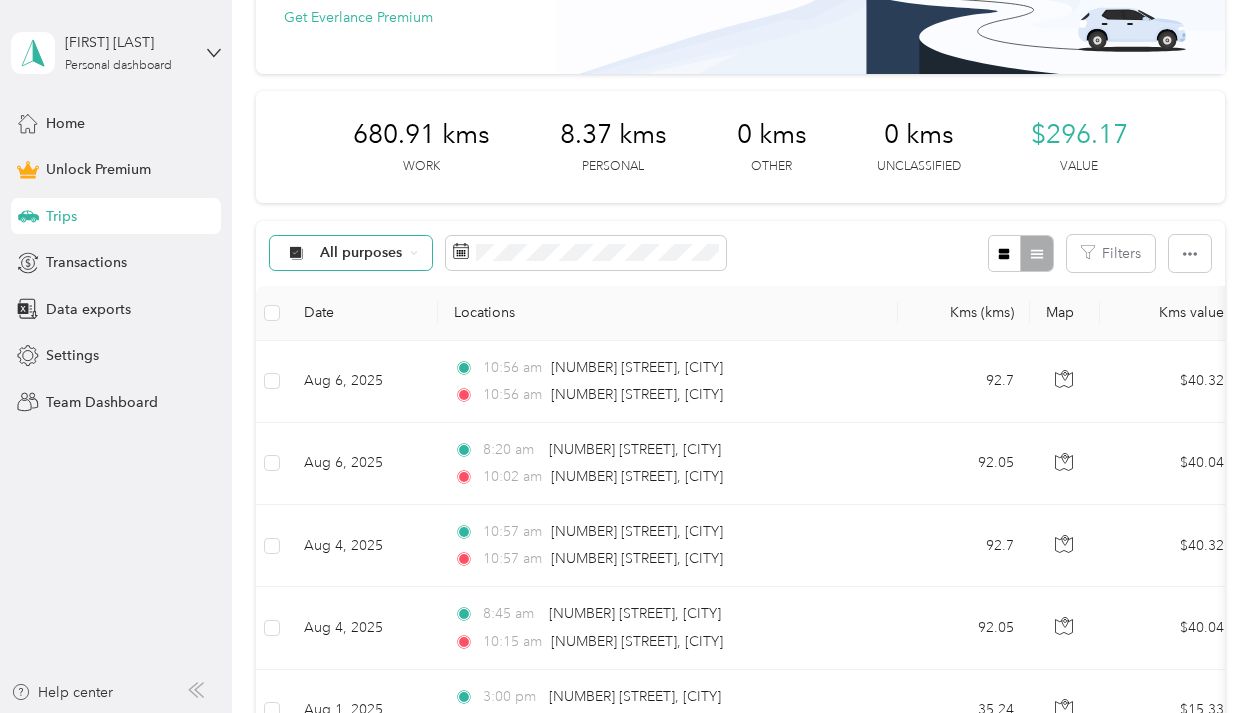 click on "All purposes" at bounding box center (361, 253) 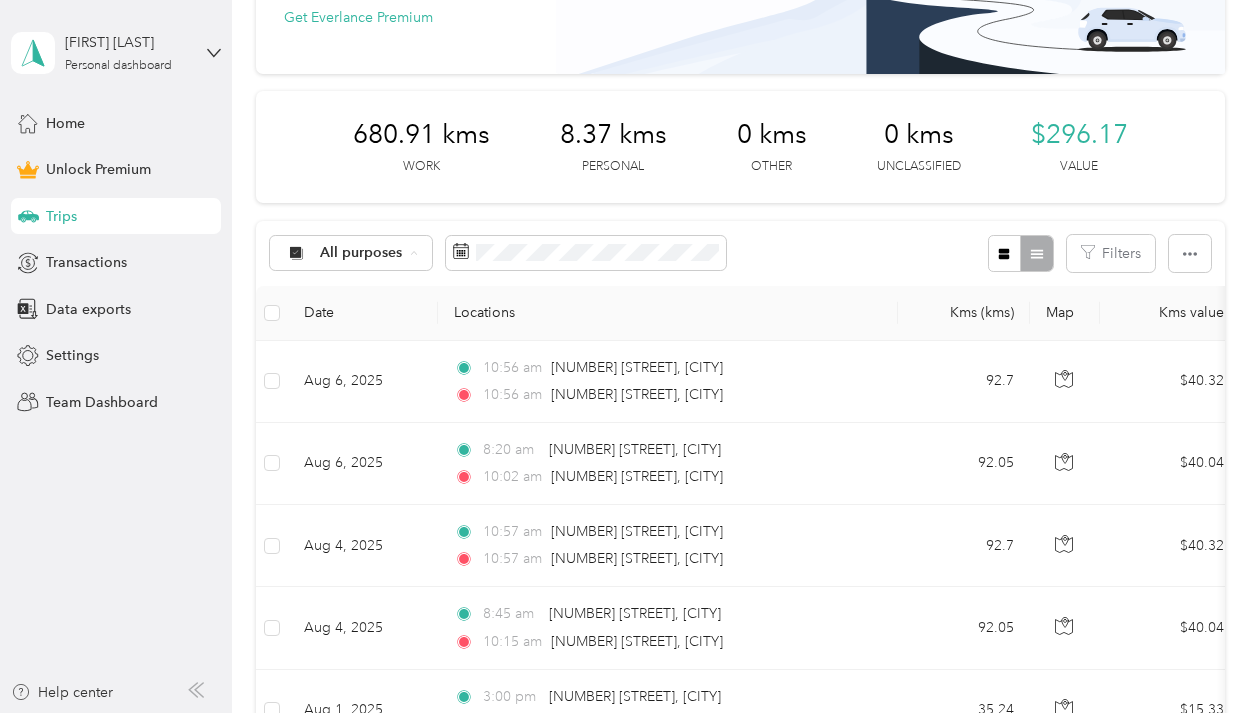 click on "Personal" at bounding box center [354, 393] 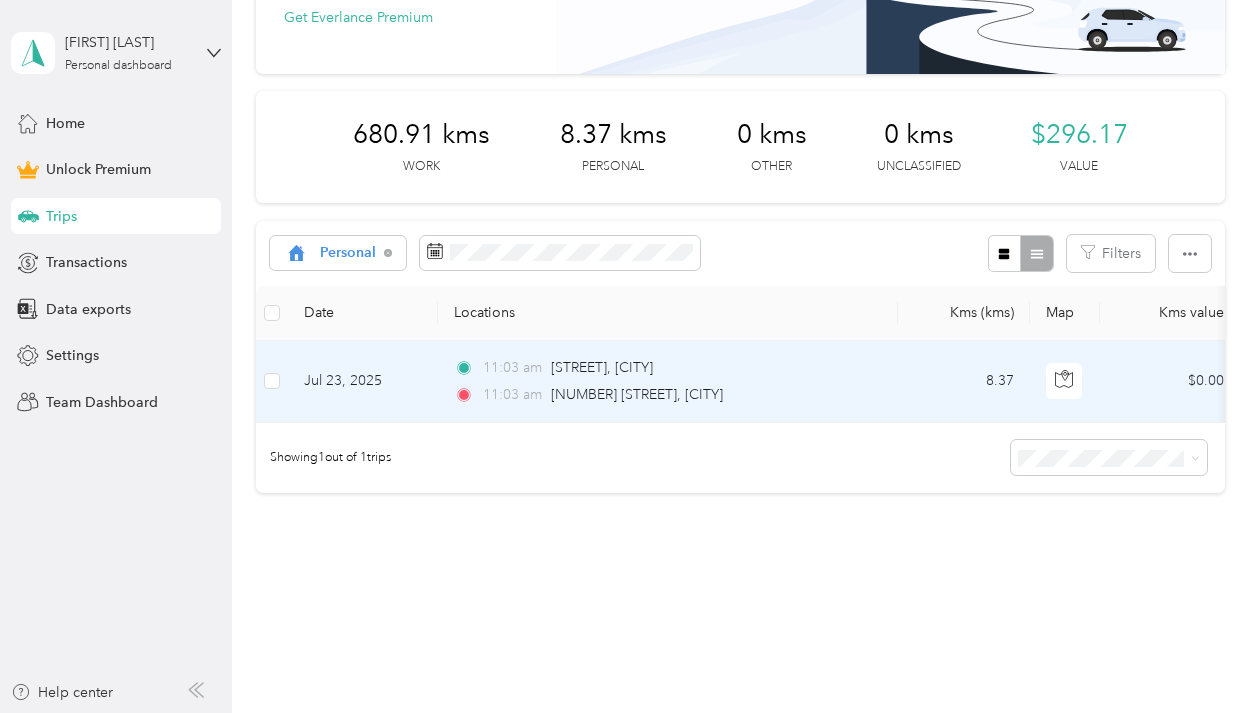 click on "[TIME] [STREET], [CITY] [TIME] [NUMBER] [STREET], [CITY]" at bounding box center (668, 382) 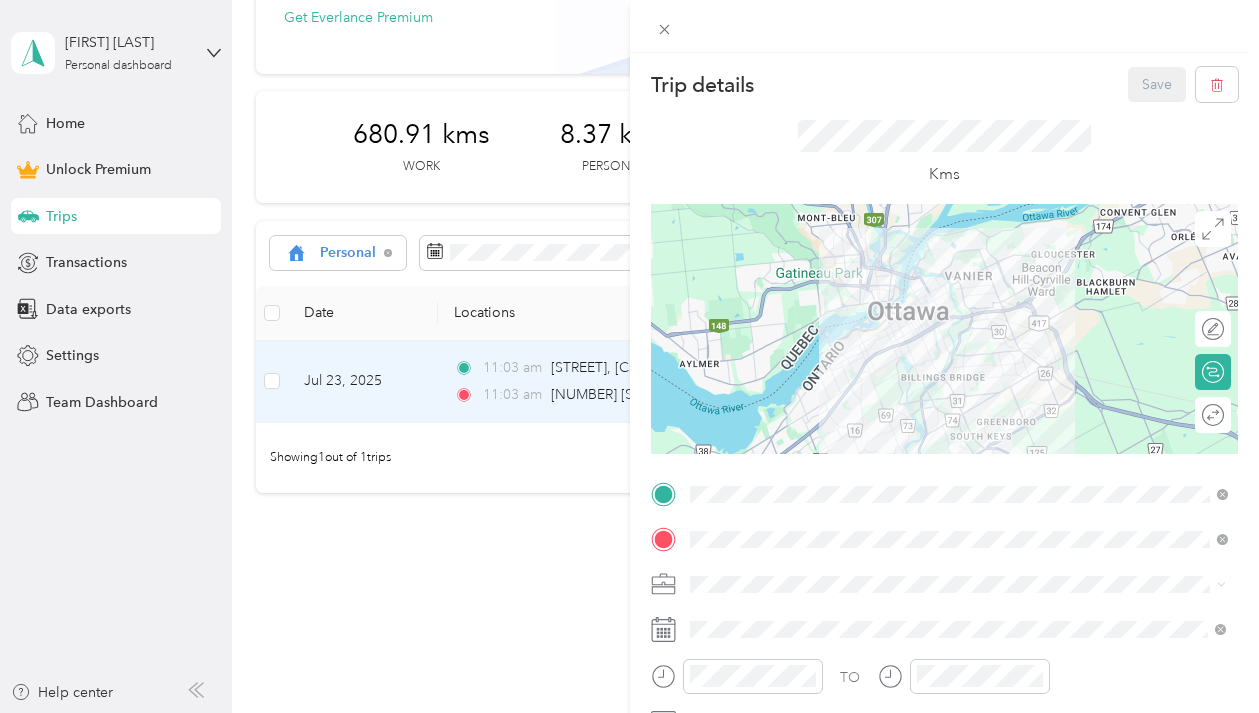 scroll, scrollTop: 195, scrollLeft: 0, axis: vertical 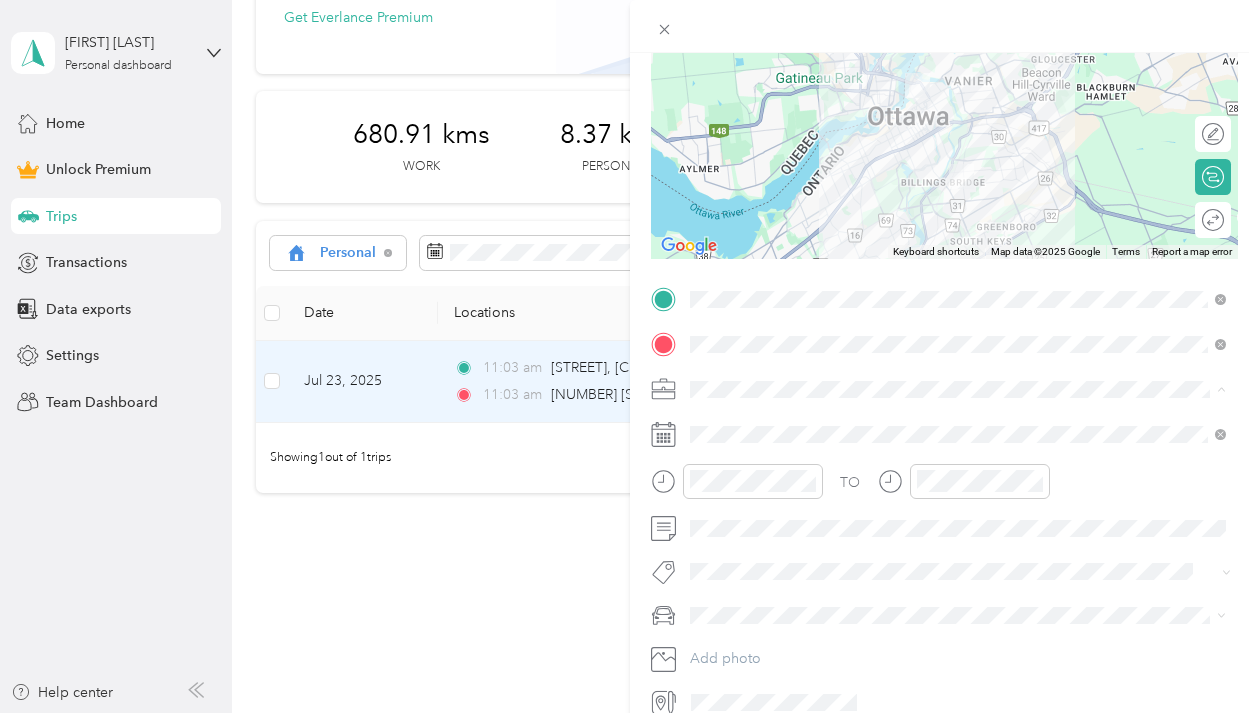 click on "Mobile Nursing" at bounding box center (958, 178) 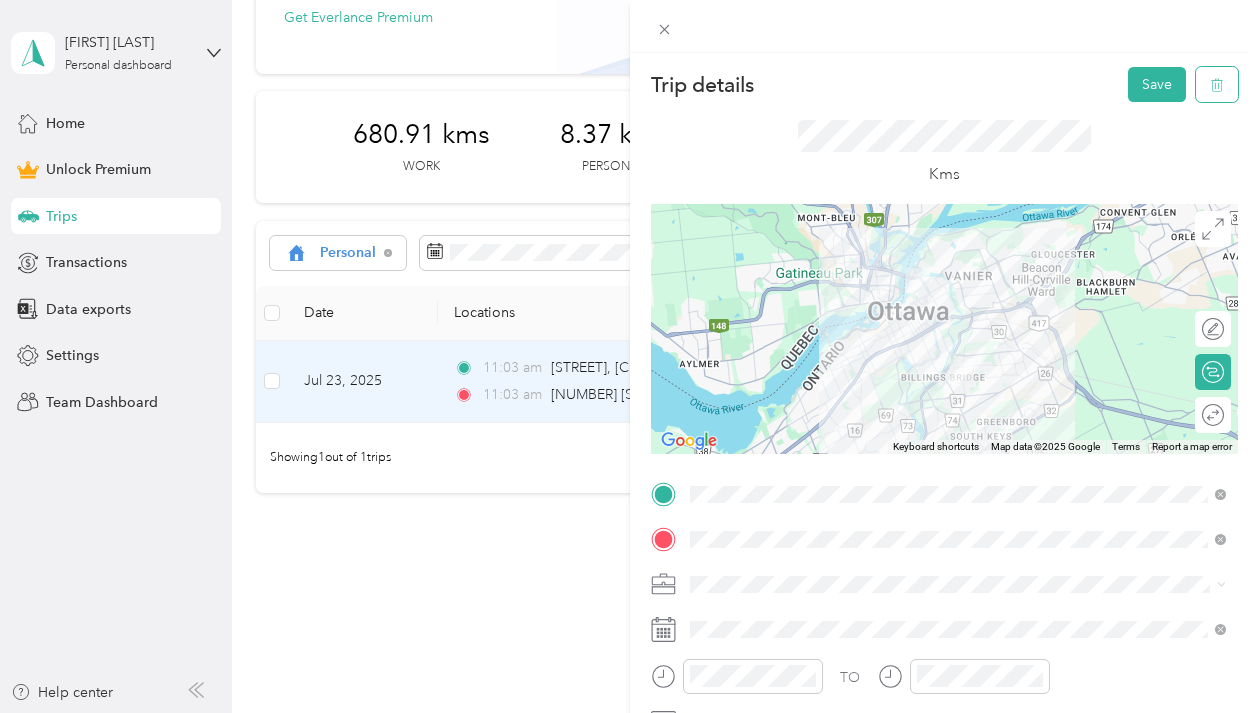 scroll, scrollTop: 0, scrollLeft: 0, axis: both 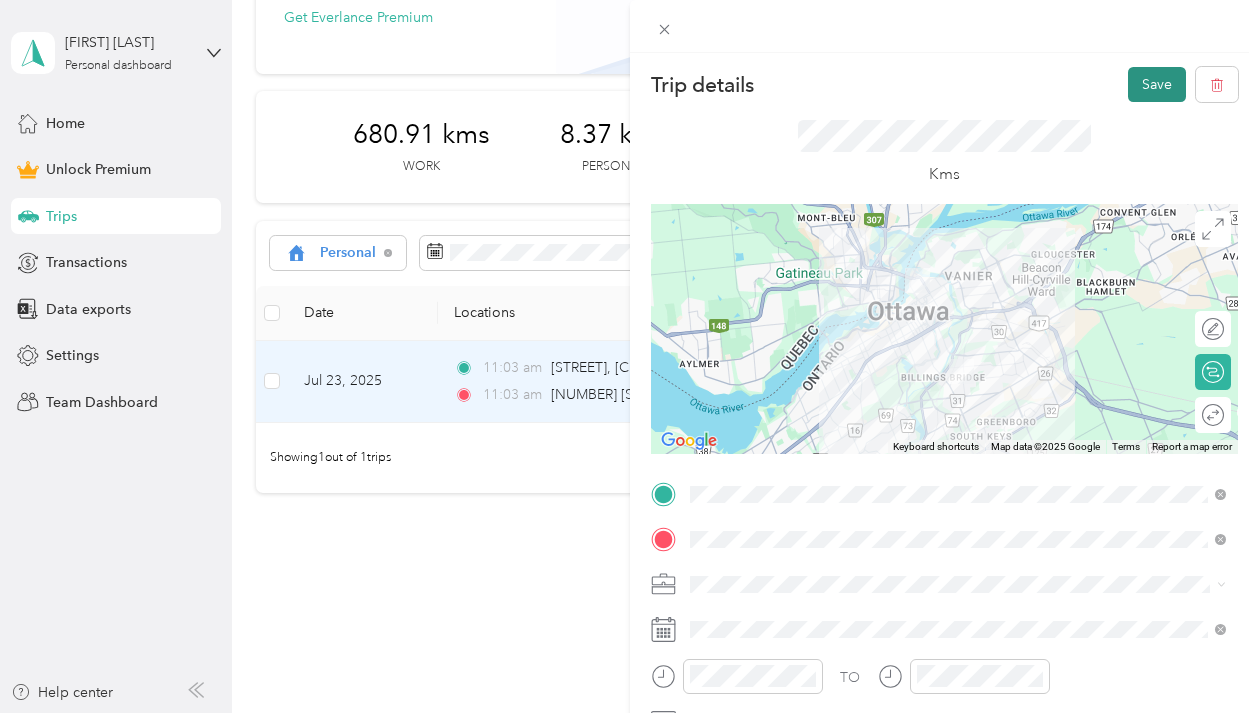 click on "Save" at bounding box center (1157, 84) 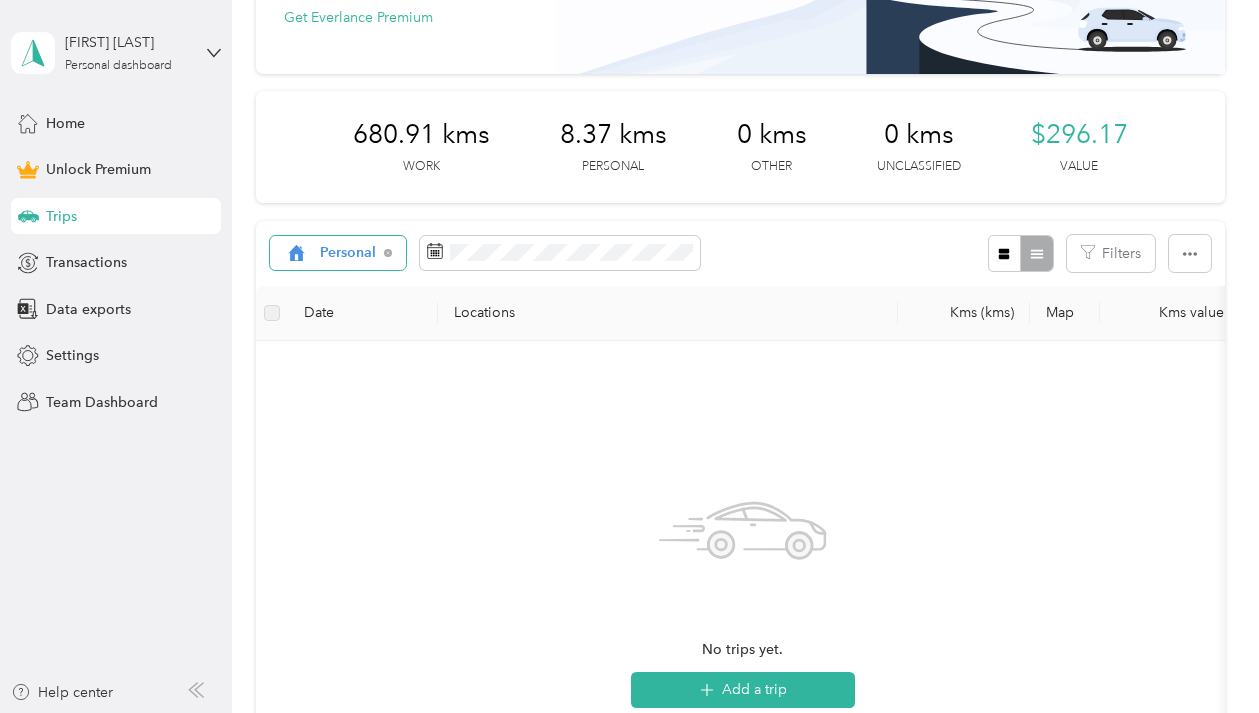 click on "Personal" at bounding box center (348, 253) 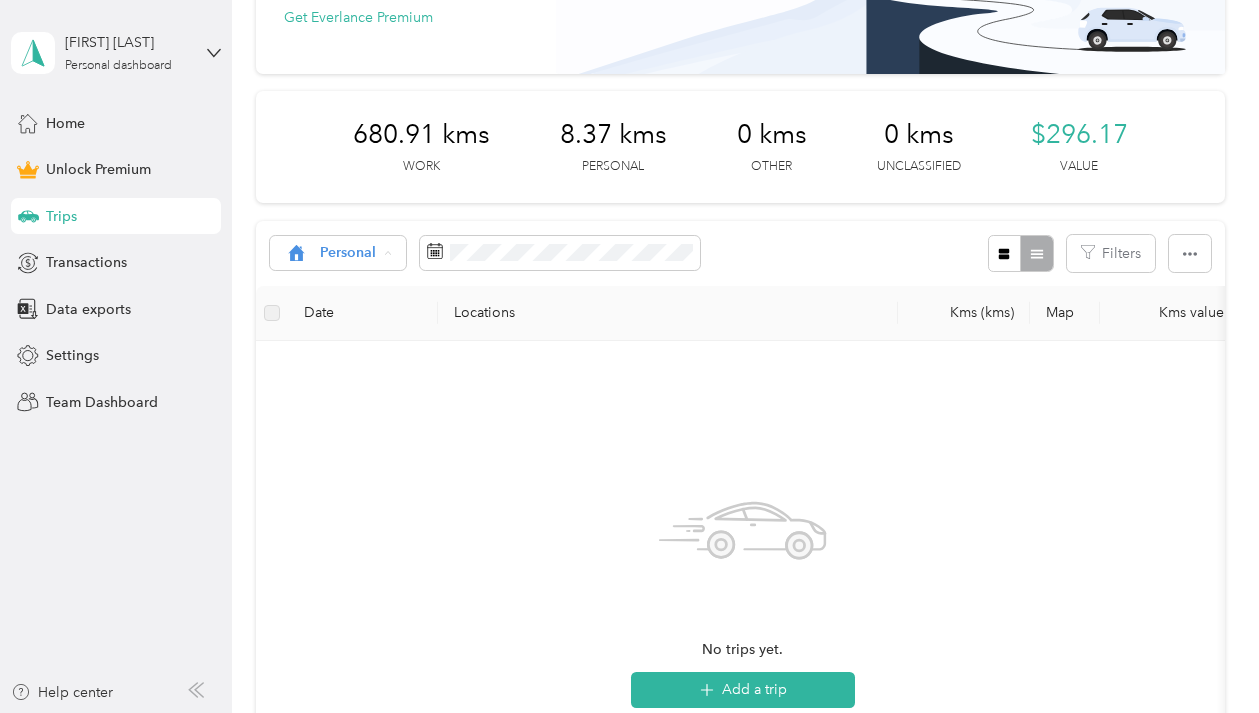 click on "All purposes" at bounding box center (371, 288) 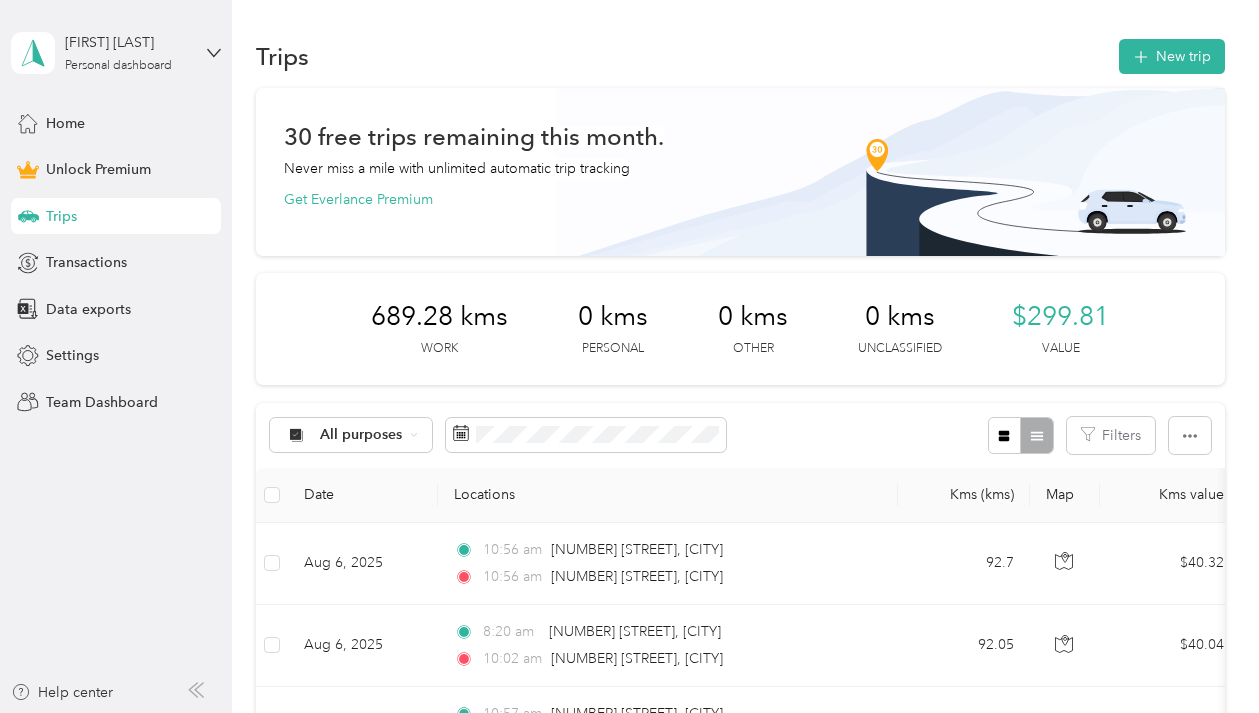 scroll, scrollTop: 0, scrollLeft: 0, axis: both 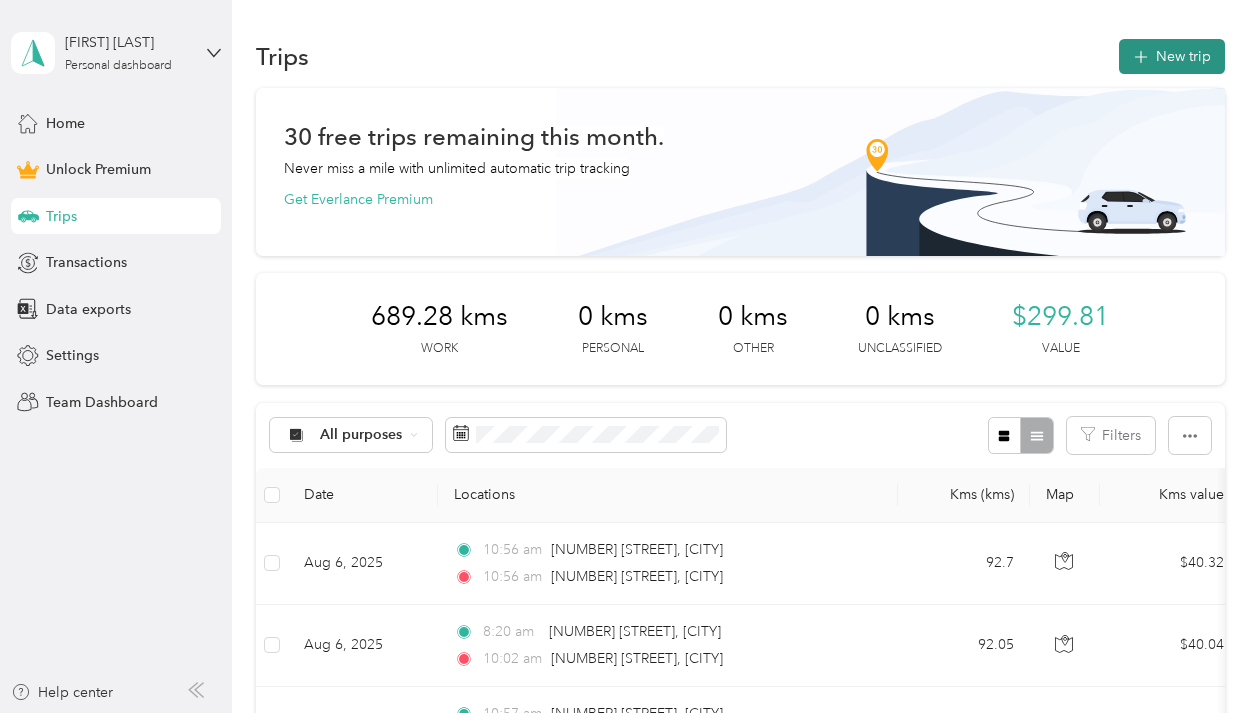click on "New trip" at bounding box center [1172, 56] 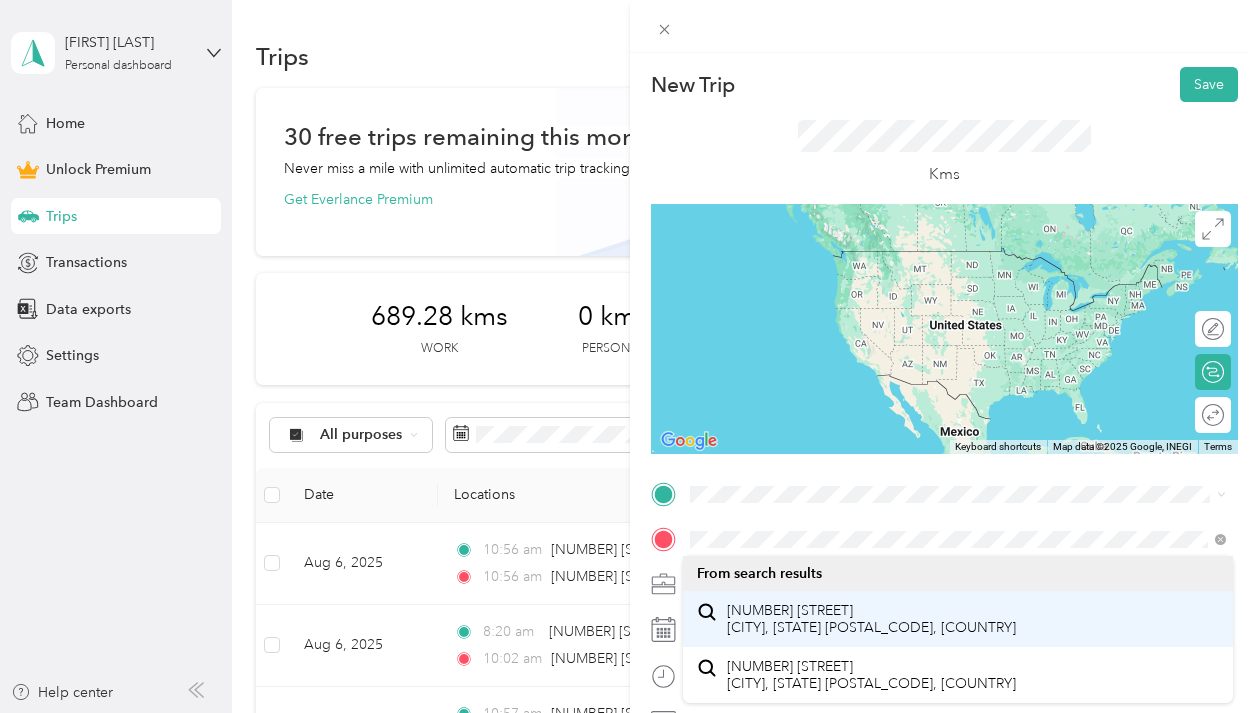 click on "[NUMBER] [STREET]
[CITY], [STATE] [POSTAL_CODE], [COUNTRY]" at bounding box center (871, 619) 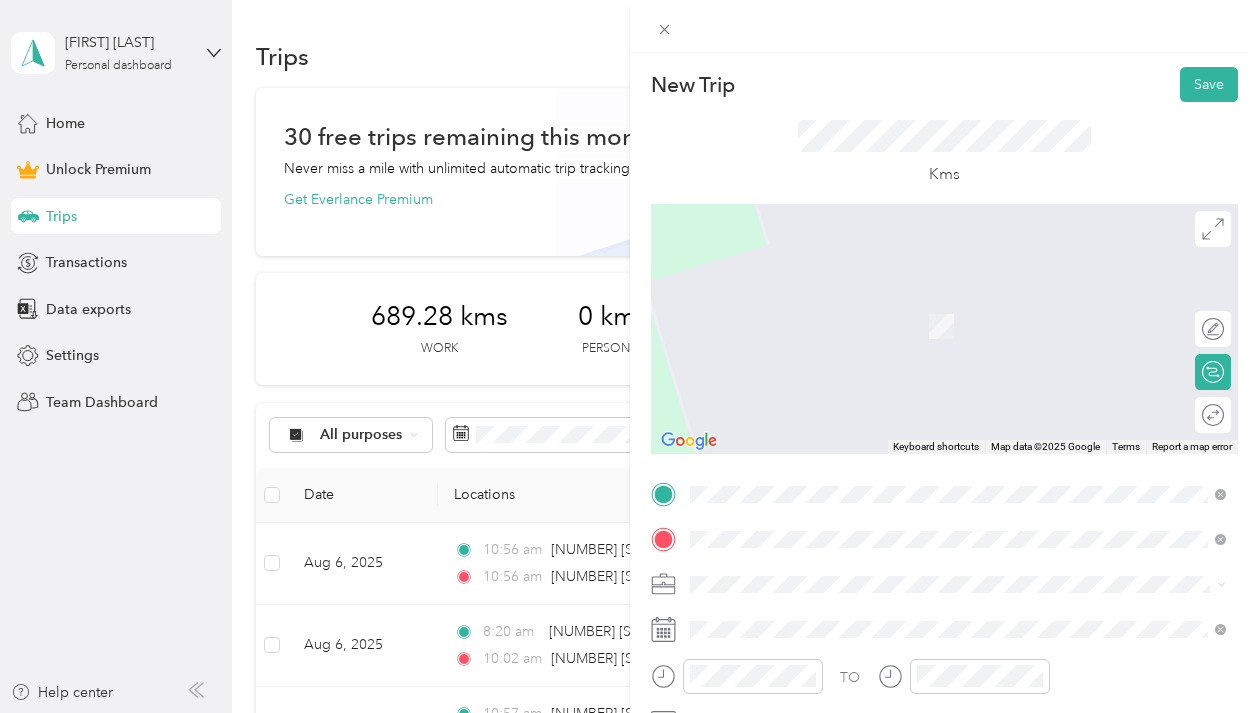 click on "[NUMBER] [STREET]
[CITY], [STATE] [POSTAL_CODE], [COUNTRY]" at bounding box center (958, 259) 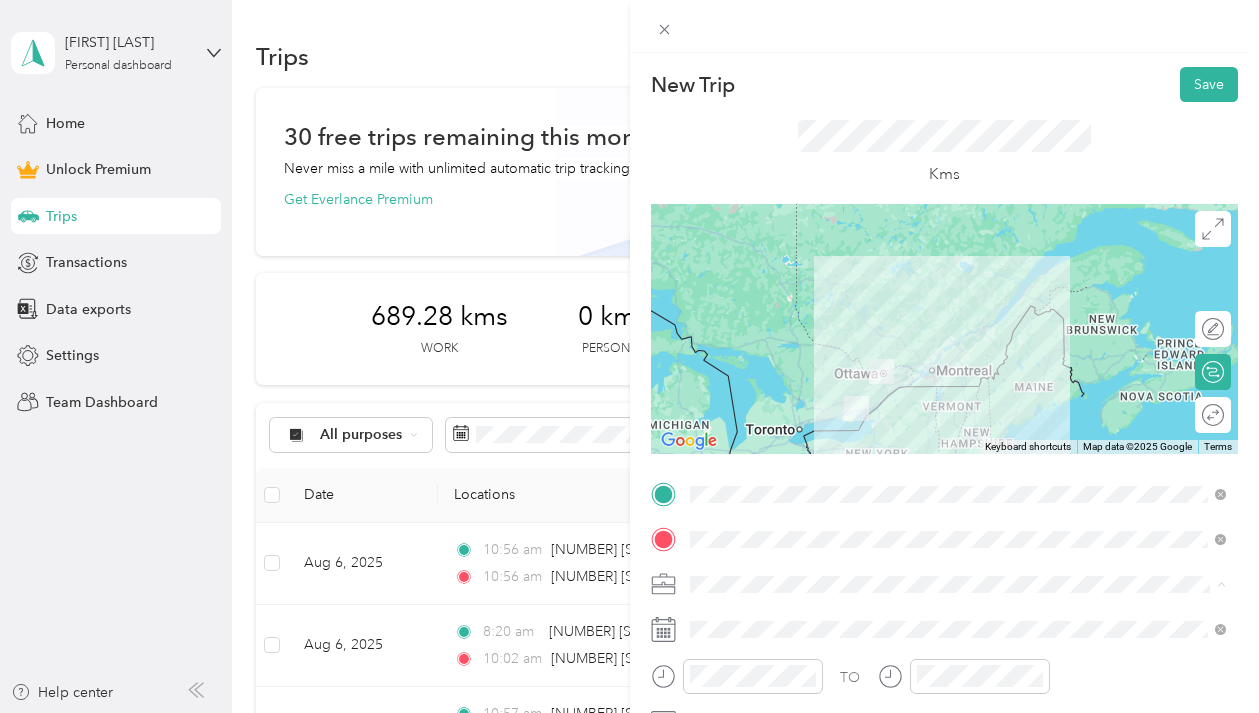 click on "Mobile Nursing" at bounding box center [958, 373] 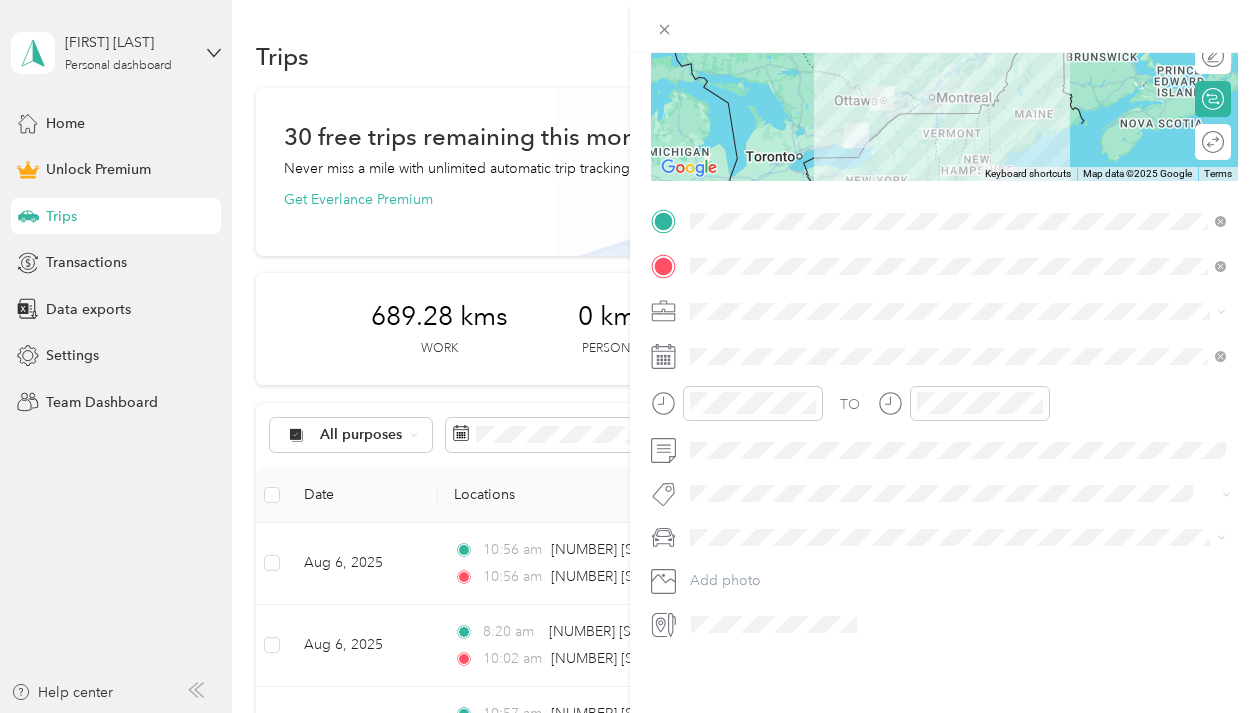 scroll, scrollTop: 483, scrollLeft: 0, axis: vertical 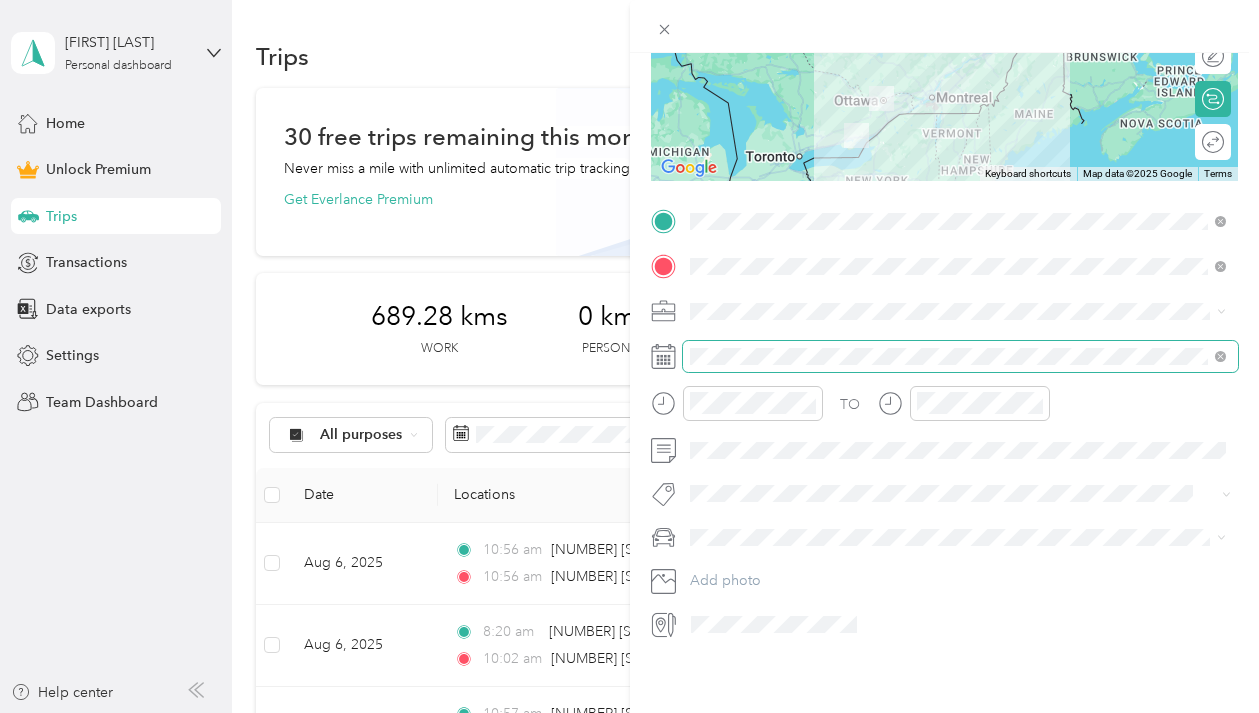 click at bounding box center [961, 356] 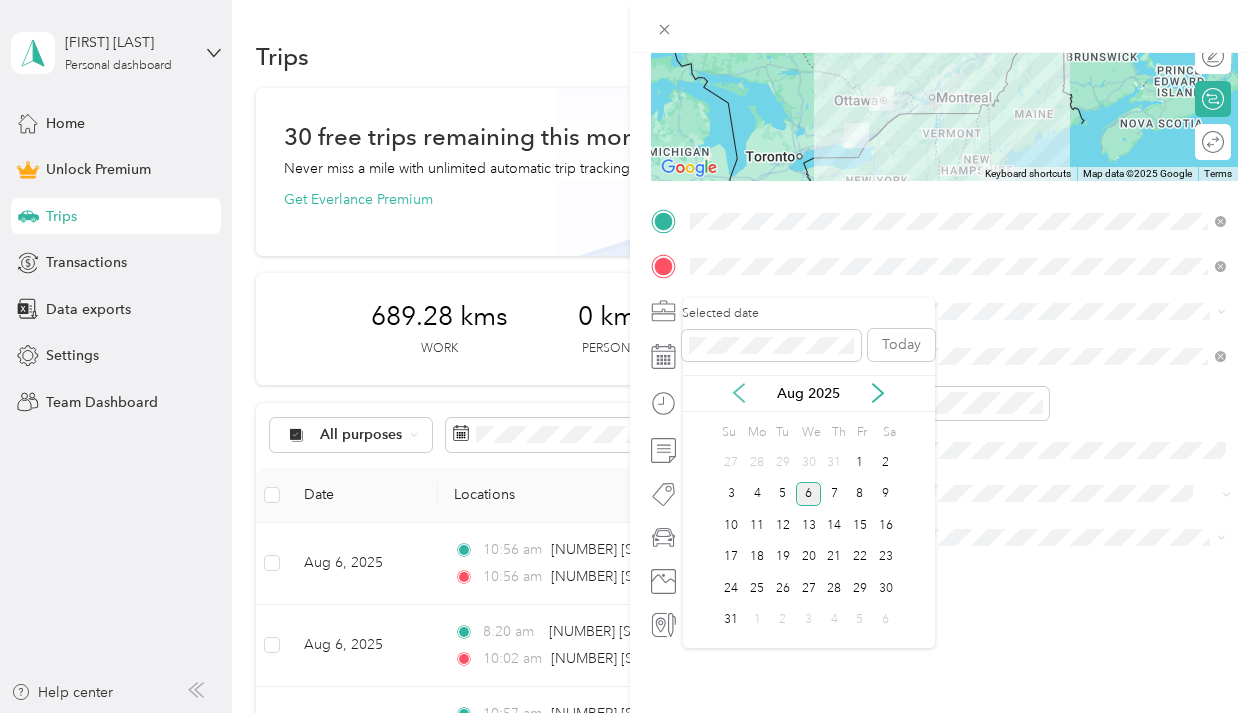 click 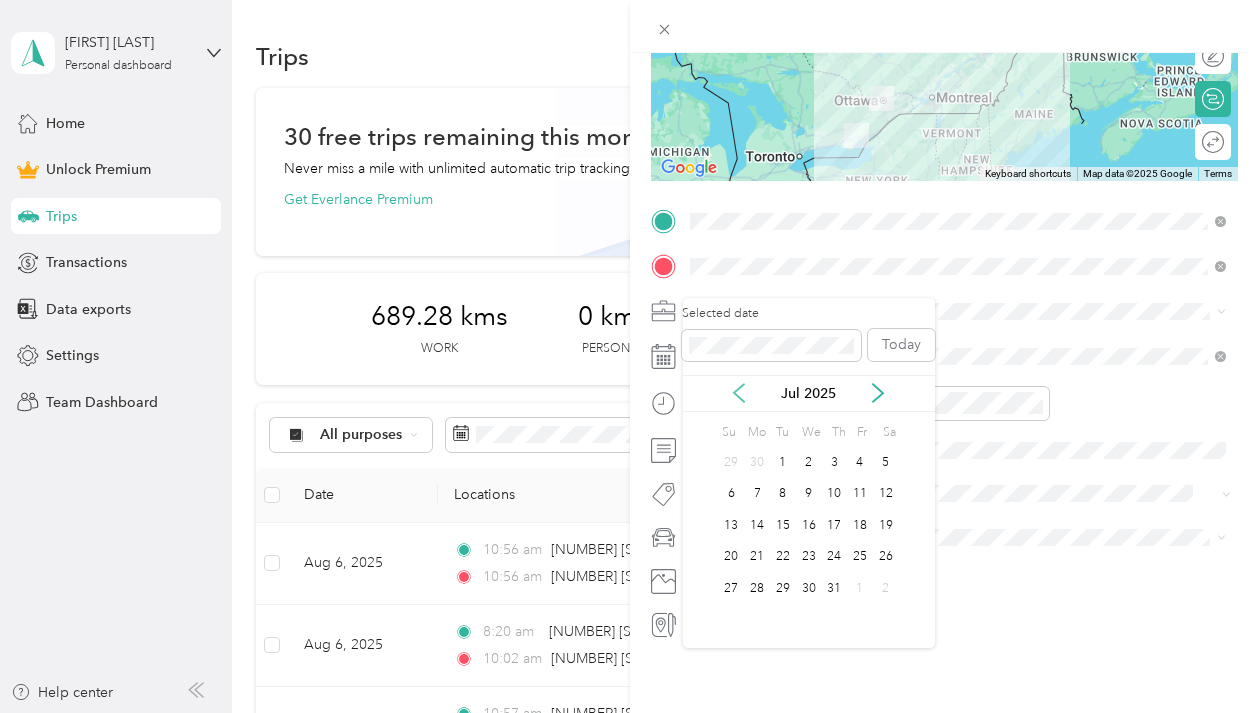 click 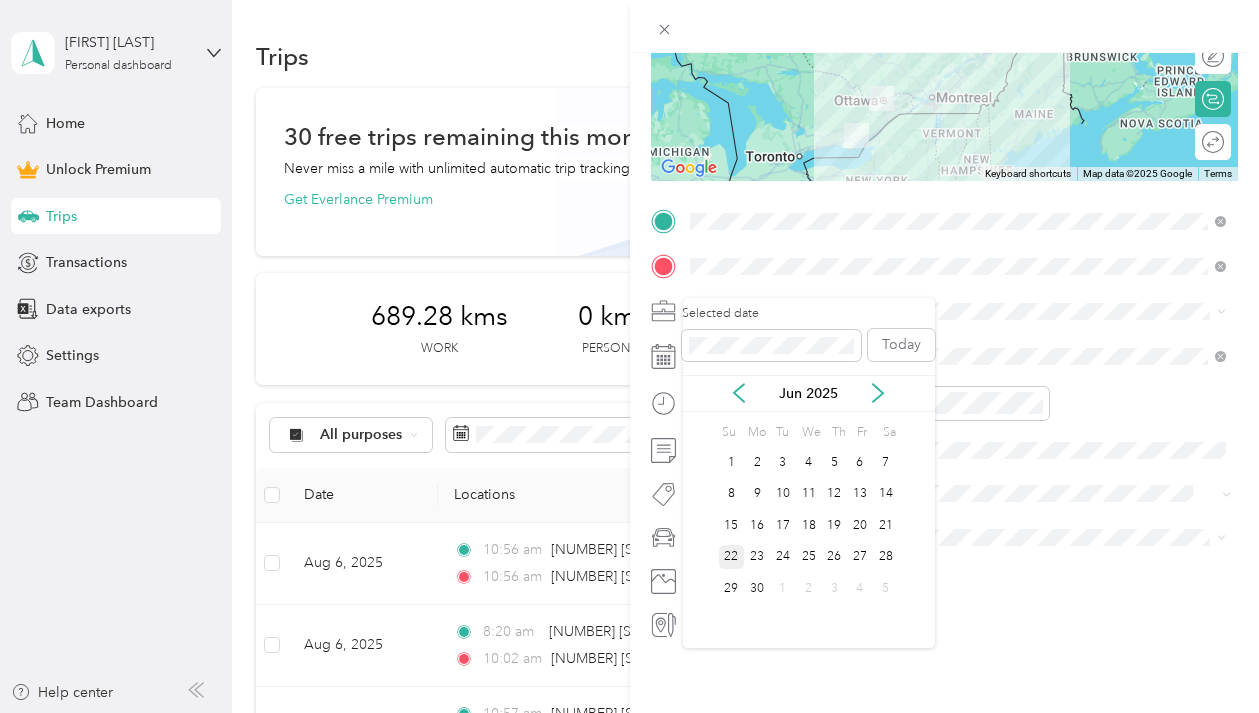 click on "22" at bounding box center [732, 557] 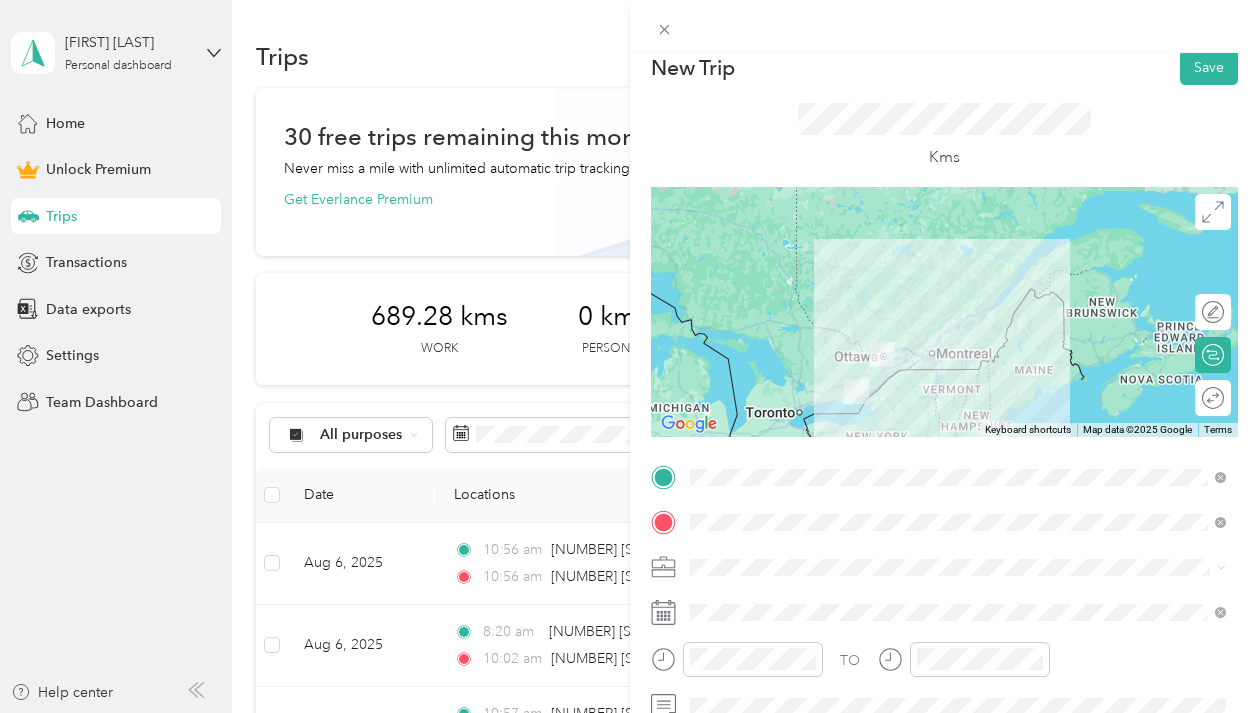 scroll, scrollTop: 12, scrollLeft: 0, axis: vertical 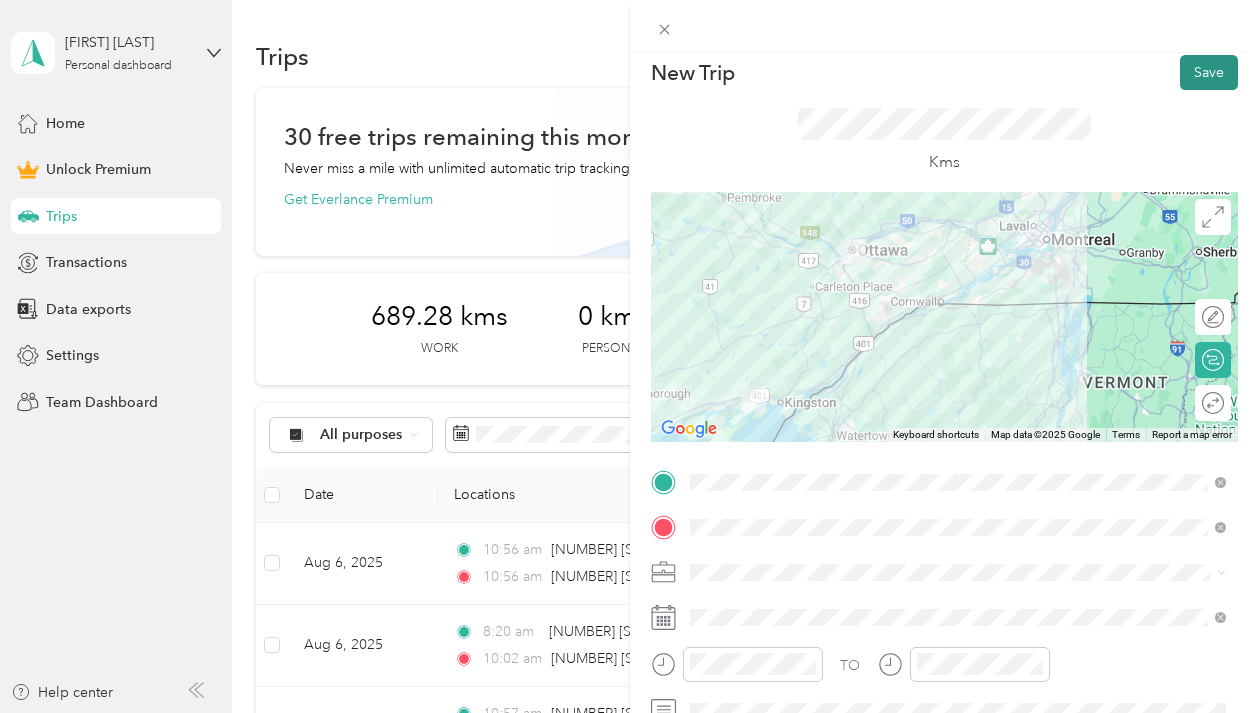 click on "Save" at bounding box center (1209, 72) 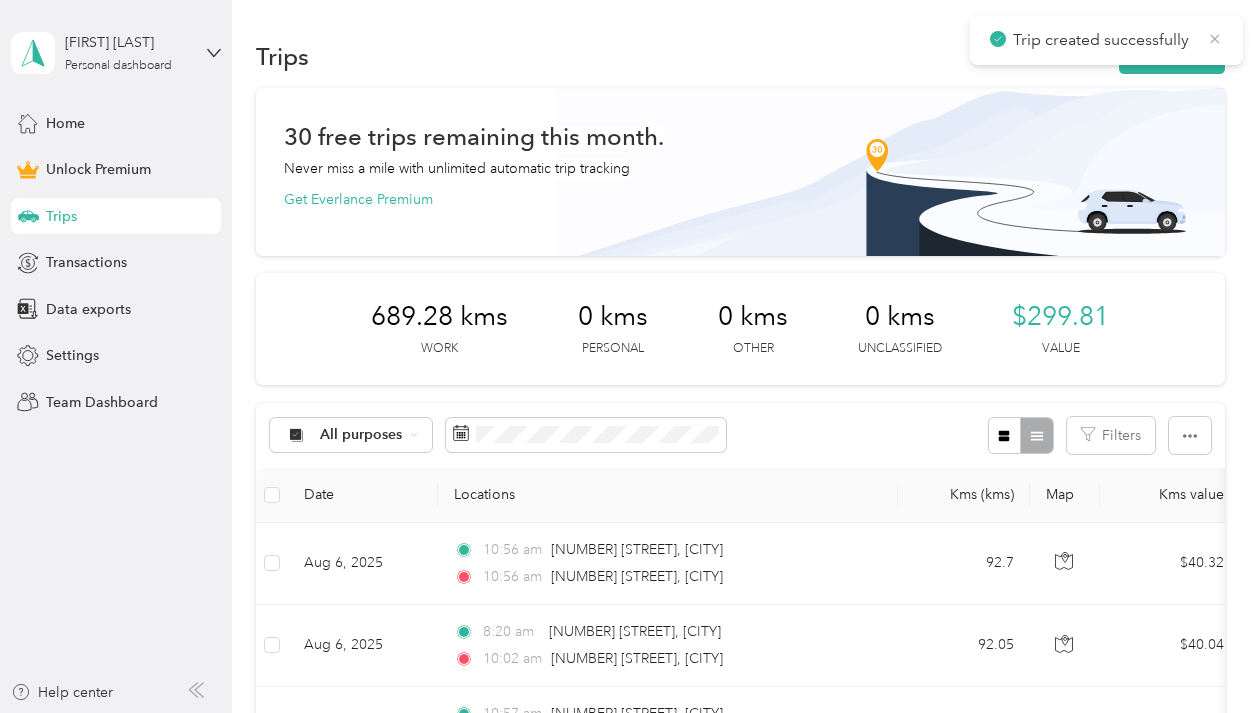 click 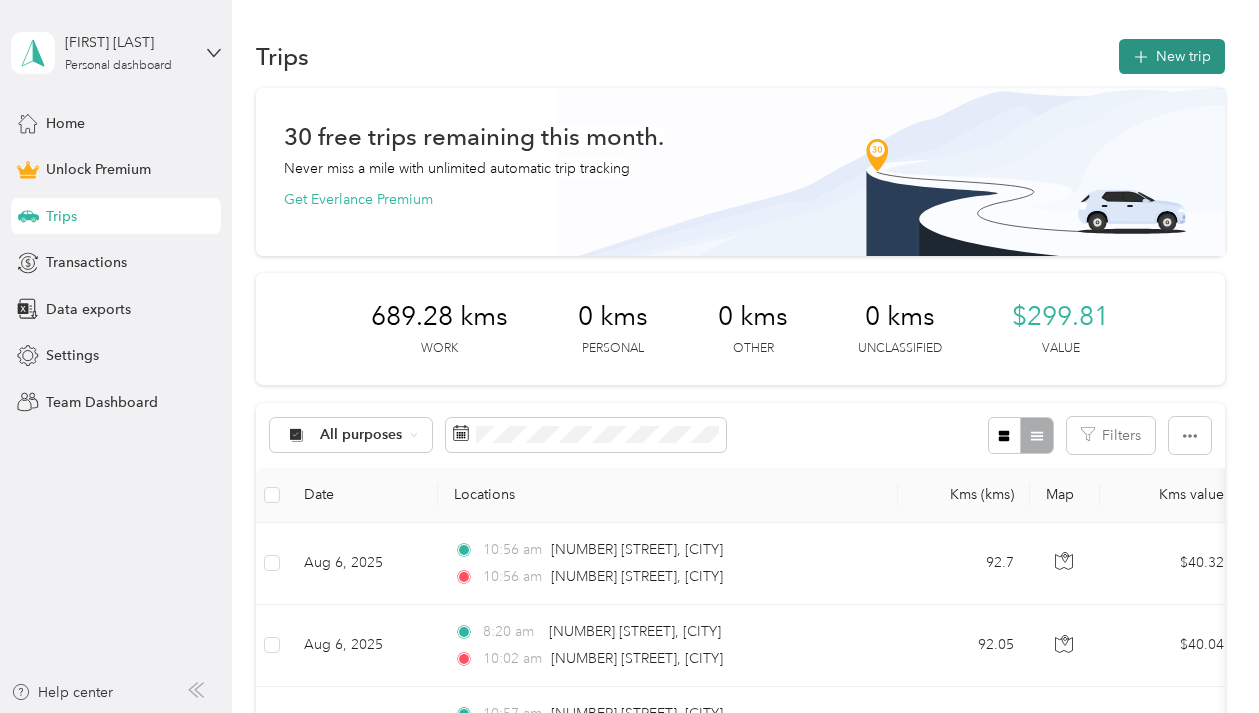 click on "New trip" at bounding box center [1172, 56] 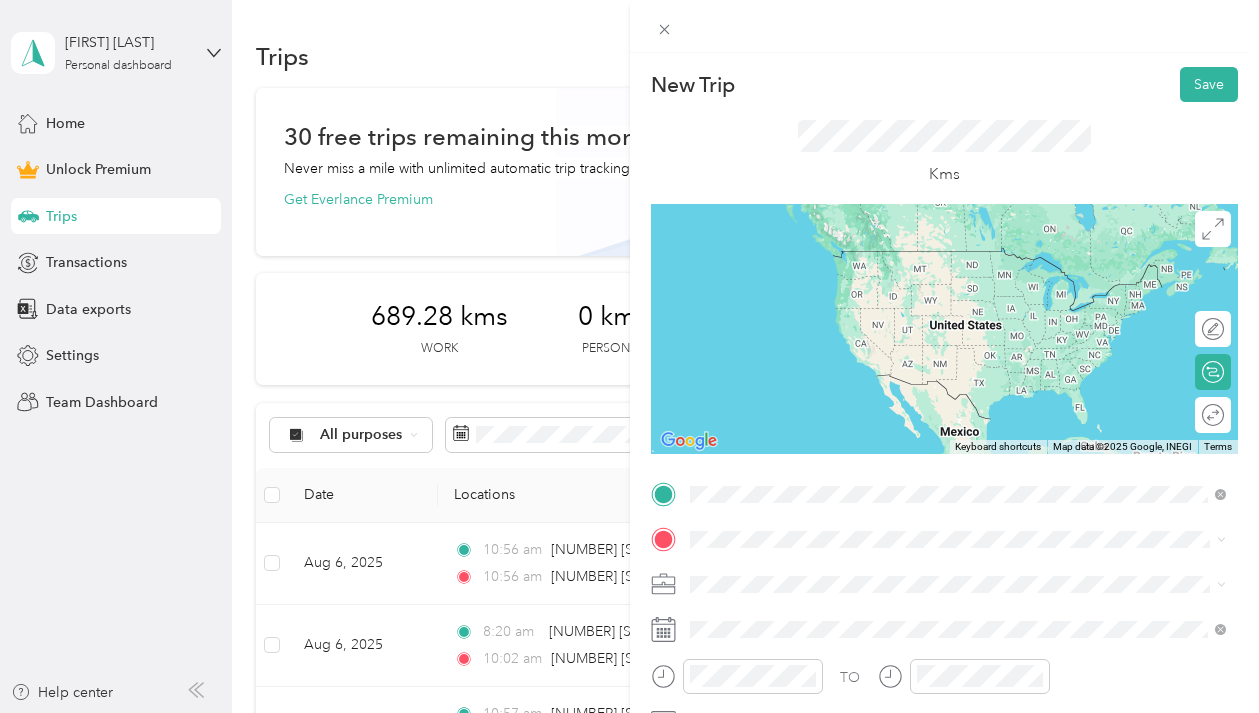 click on "[NUMBER] [STREET]
[CITY], [STATE] [POSTAL_CODE], [COUNTRY]" at bounding box center [871, 574] 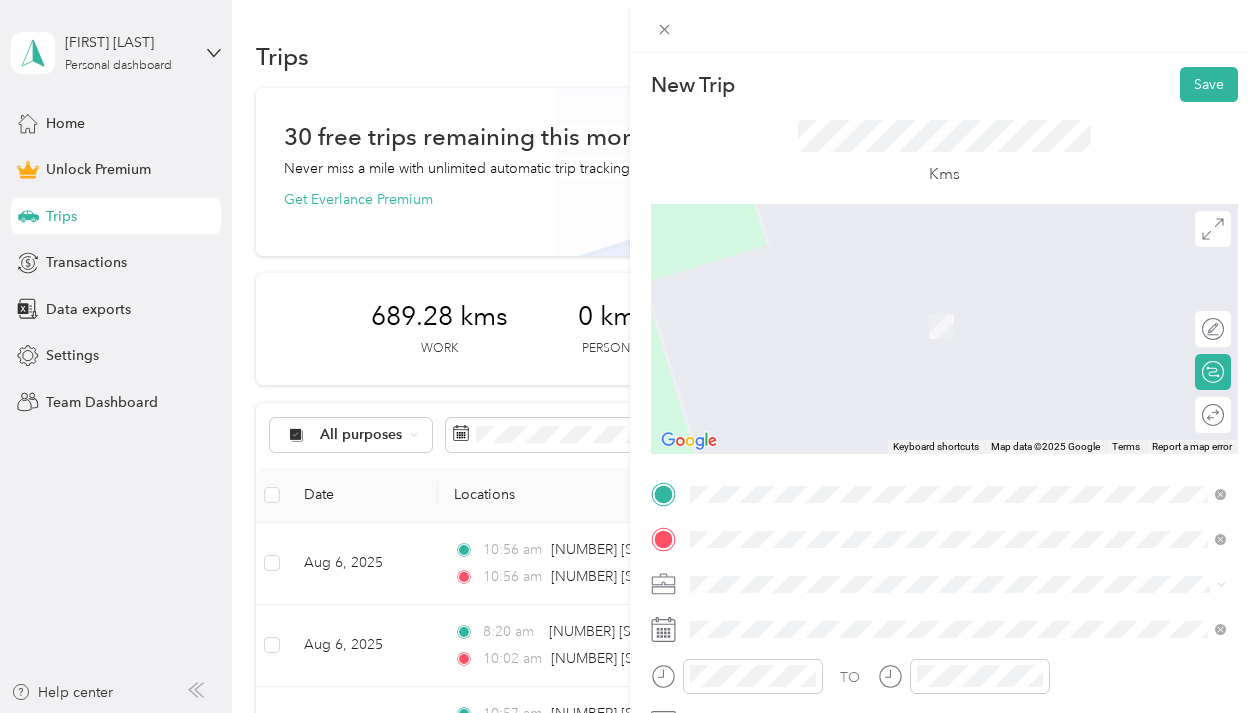 click on "[NUMBER] [STREET]
[CITY], [STATE] [POSTAL_CODE], [COUNTRY]" at bounding box center (871, 304) 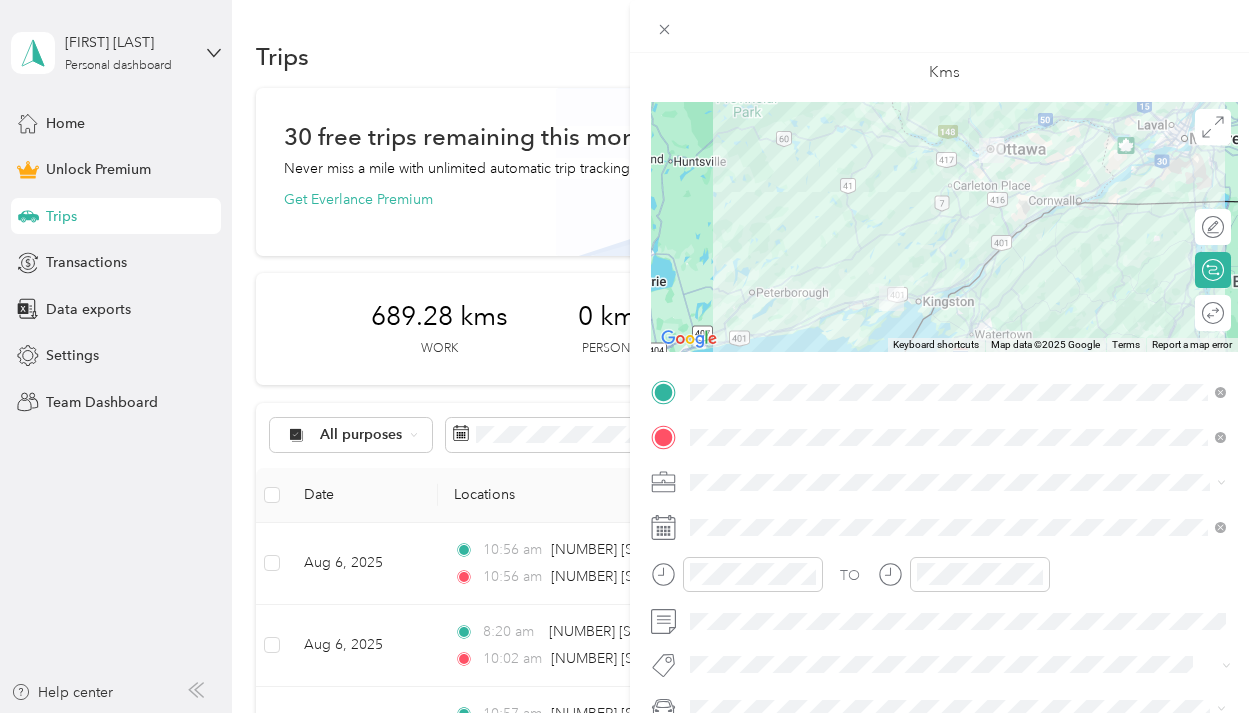 scroll, scrollTop: 108, scrollLeft: 0, axis: vertical 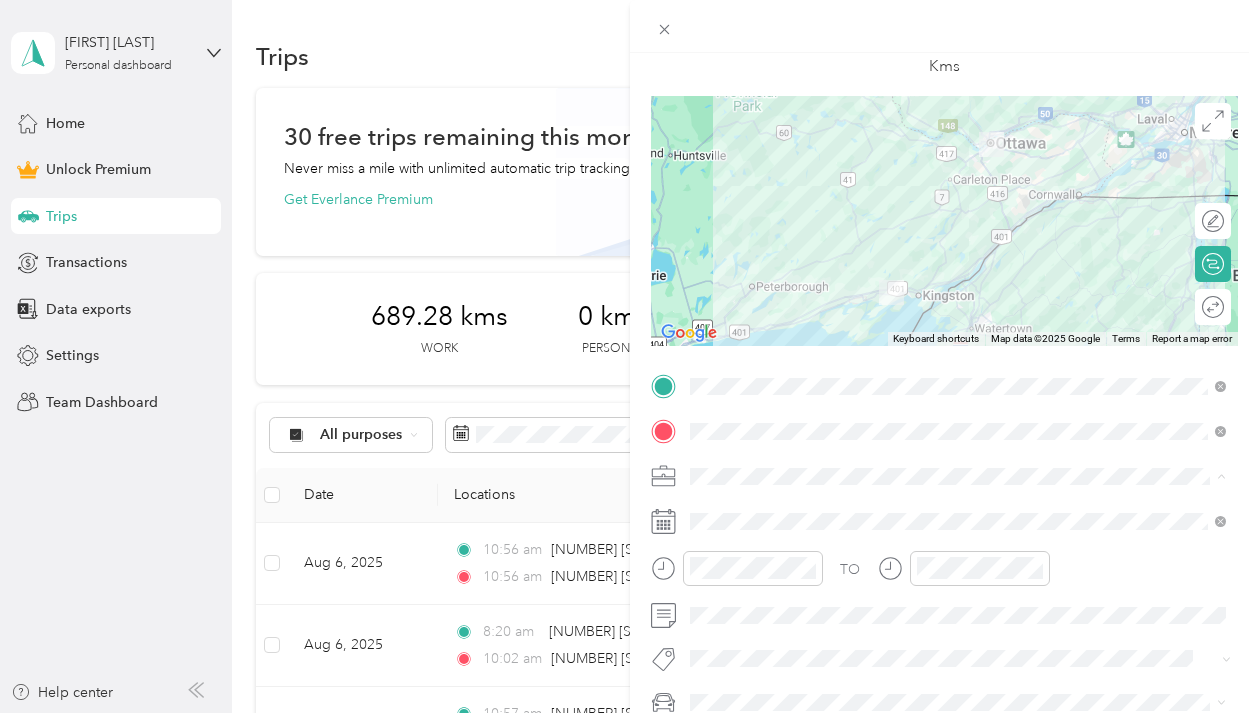 click on "Mobile Nursing" at bounding box center (958, 265) 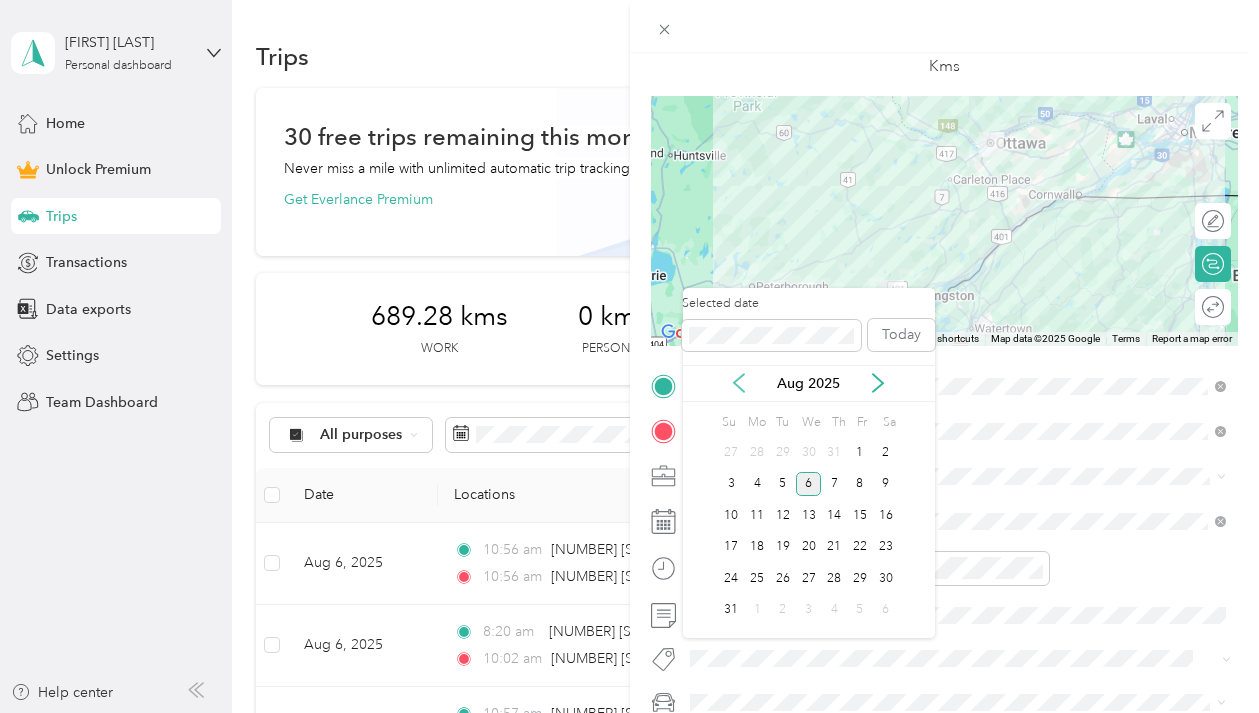 click 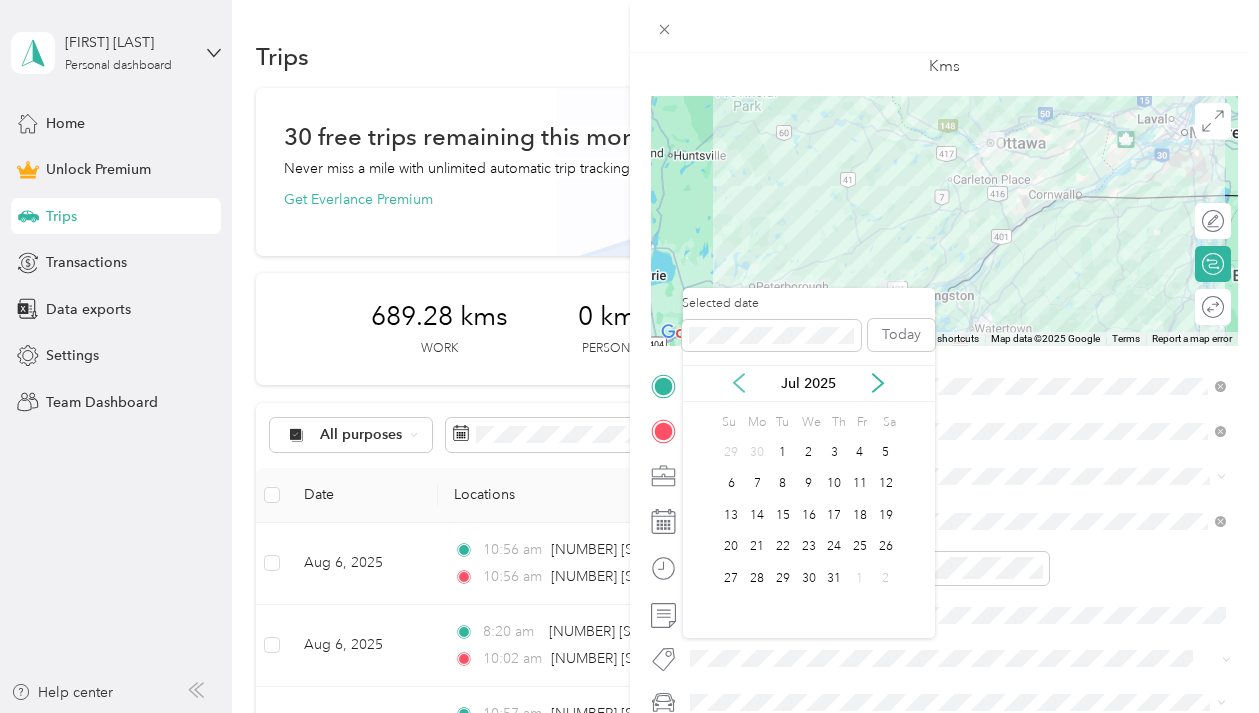 click 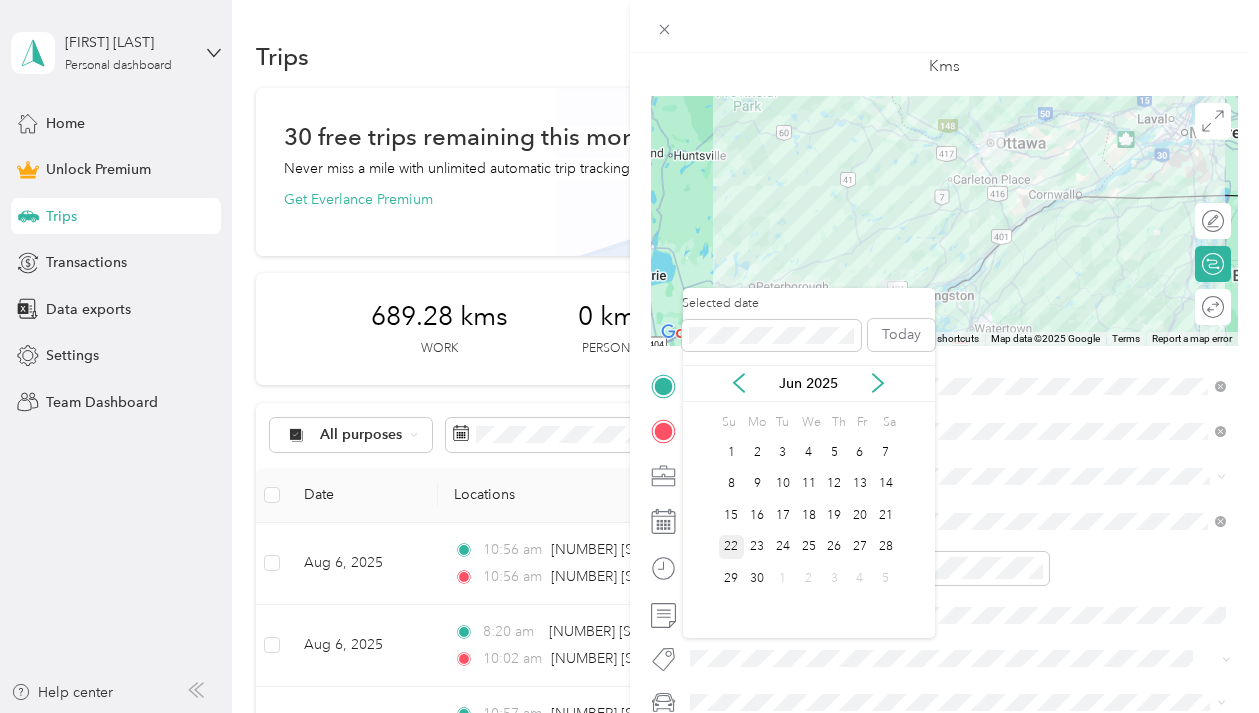 click on "22" at bounding box center (732, 547) 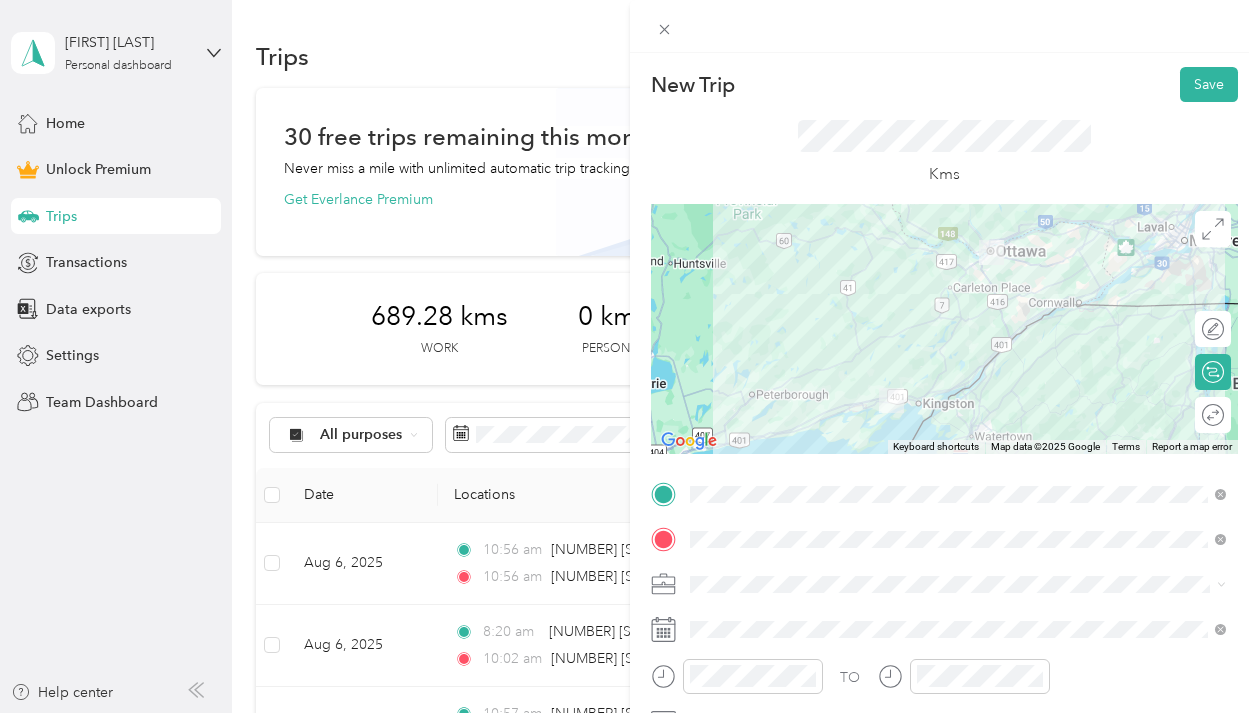 scroll, scrollTop: 0, scrollLeft: 0, axis: both 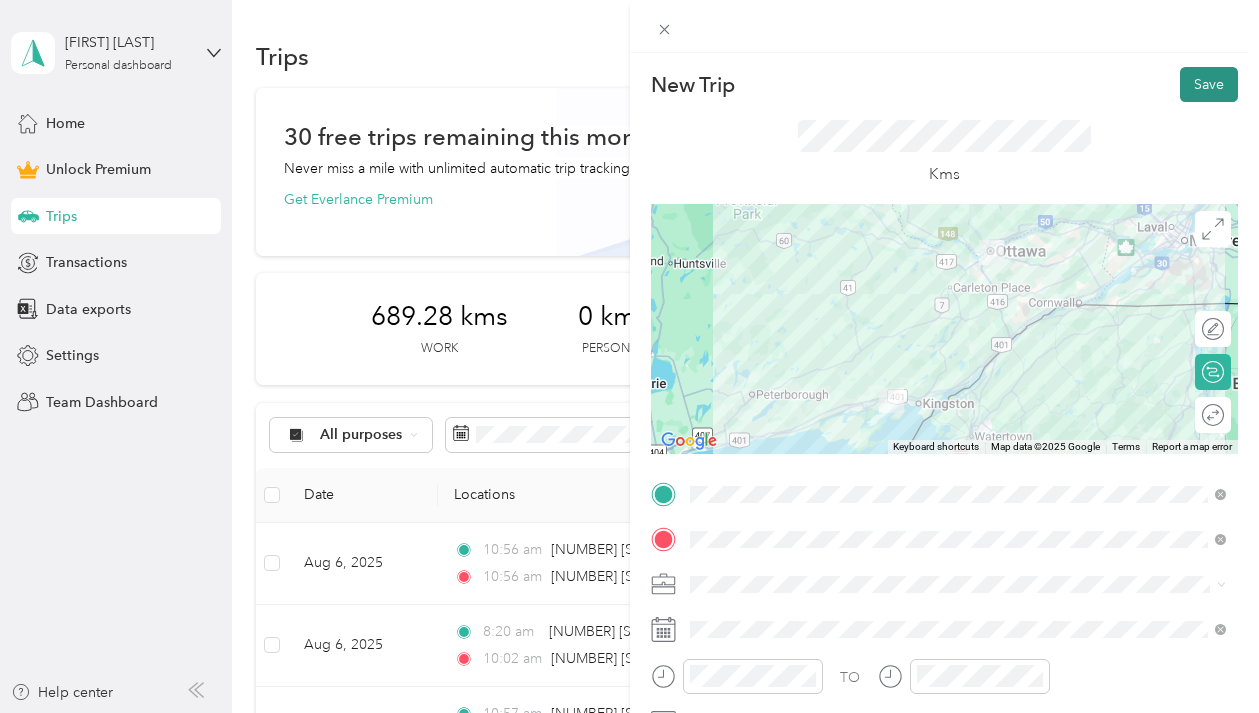 click on "Save" at bounding box center [1209, 84] 